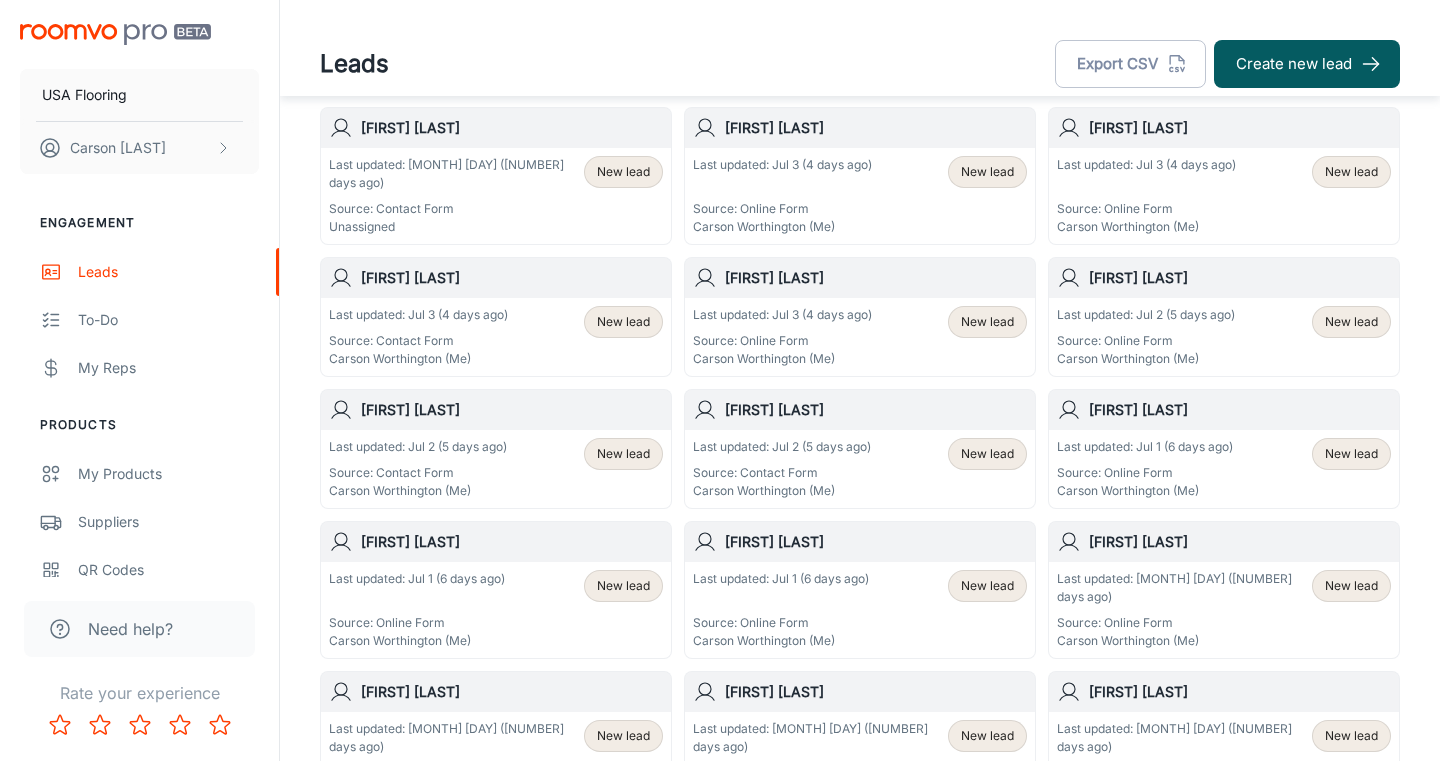 scroll, scrollTop: 165, scrollLeft: 0, axis: vertical 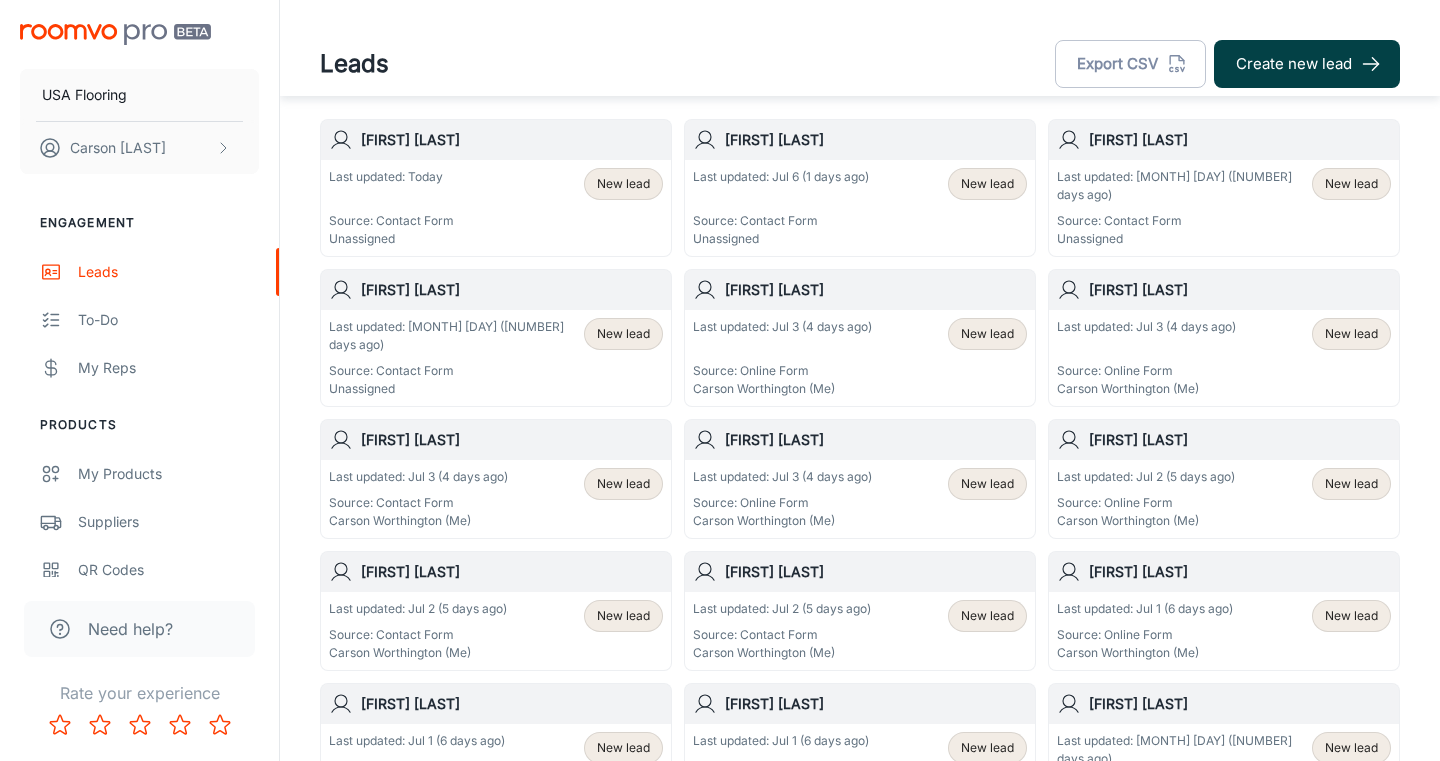click on "Create new lead" at bounding box center (1307, 64) 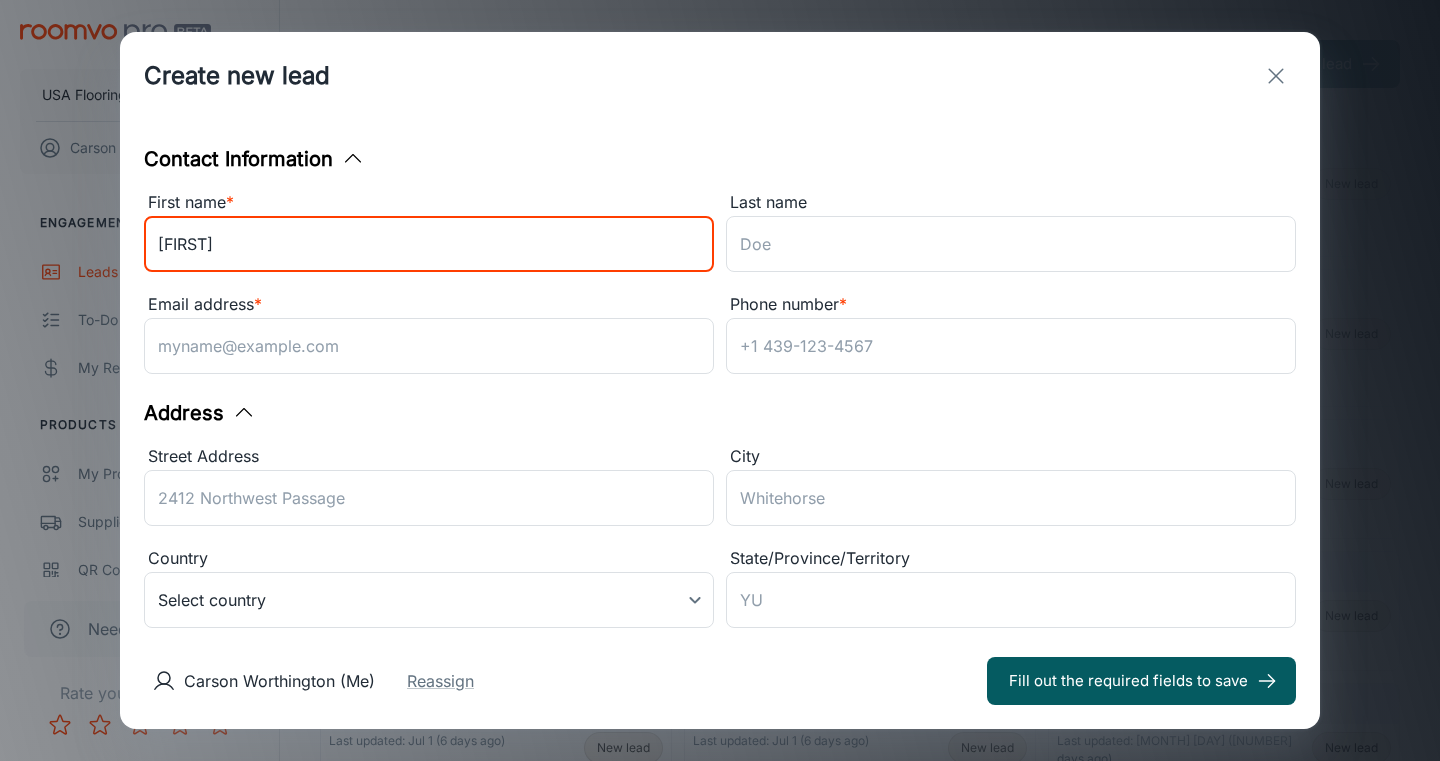 type on "[FIRST]" 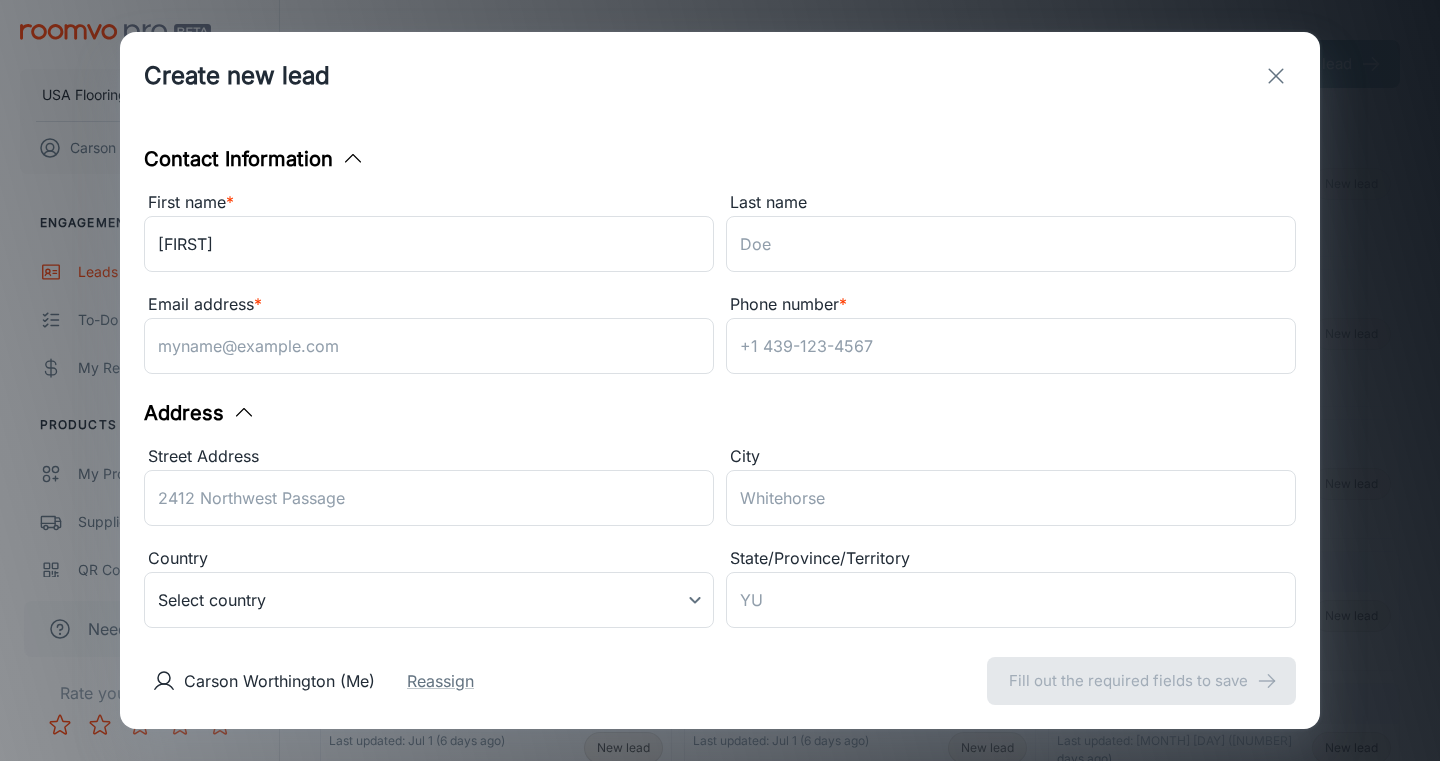 click on "Last name ​" at bounding box center (429, 235) 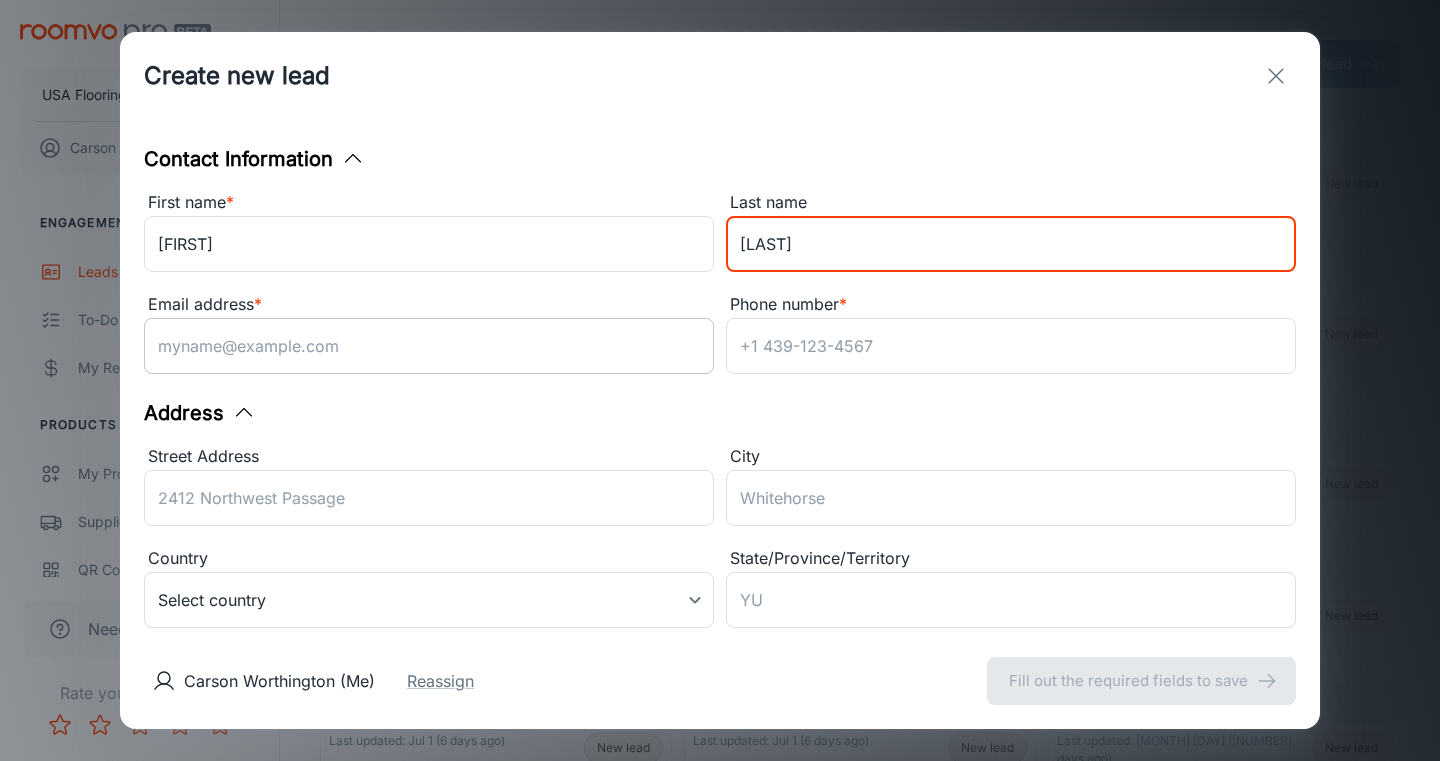 type on "[LAST]" 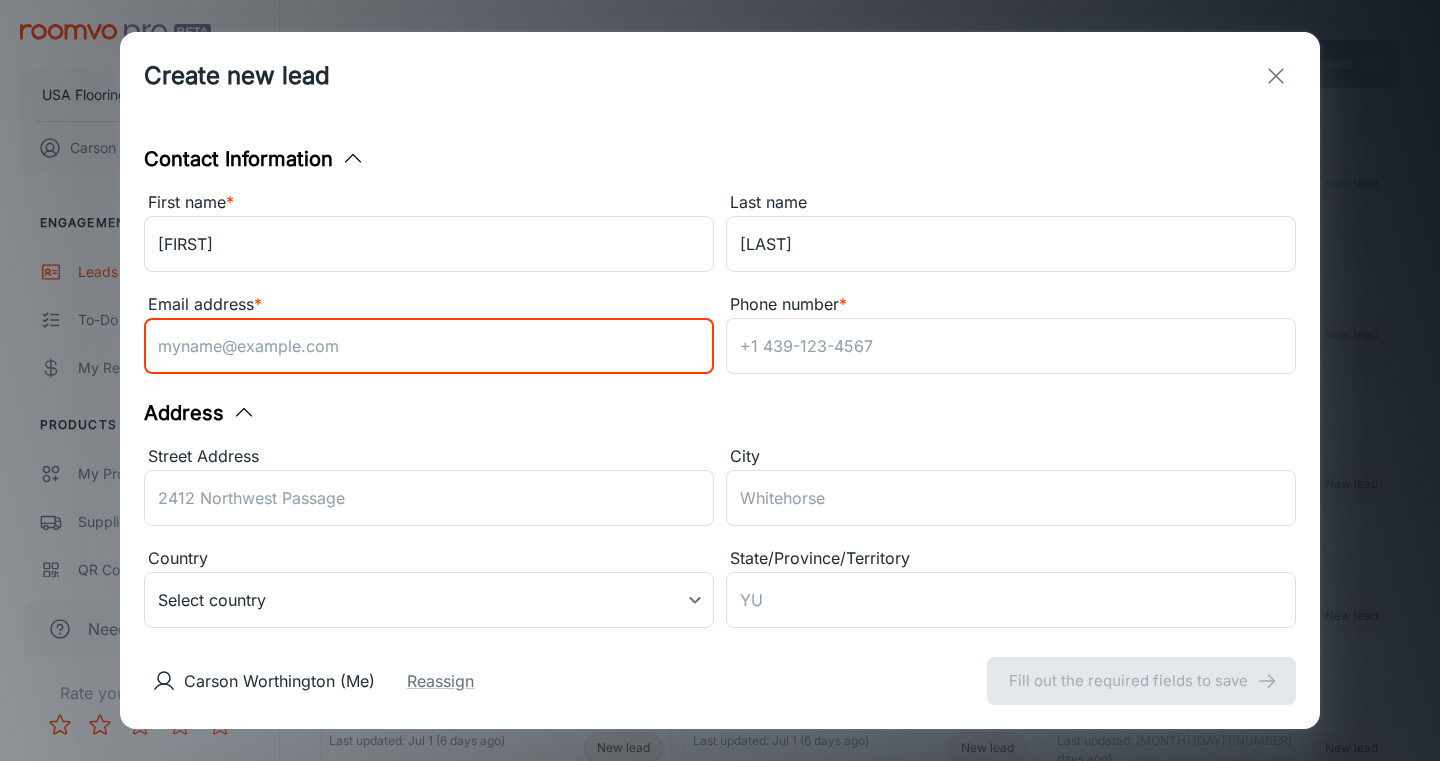 paste on "[EMAIL]" 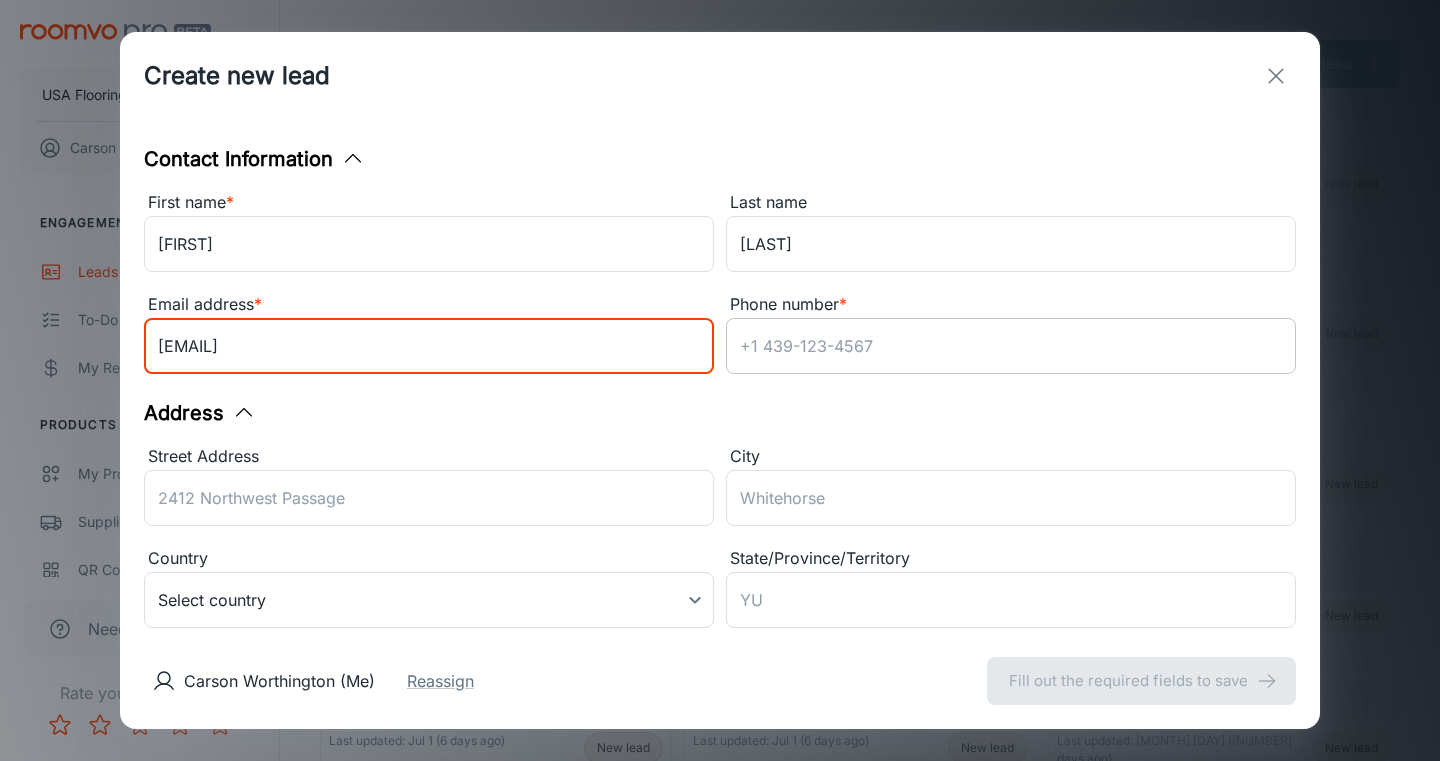 type on "[EMAIL]" 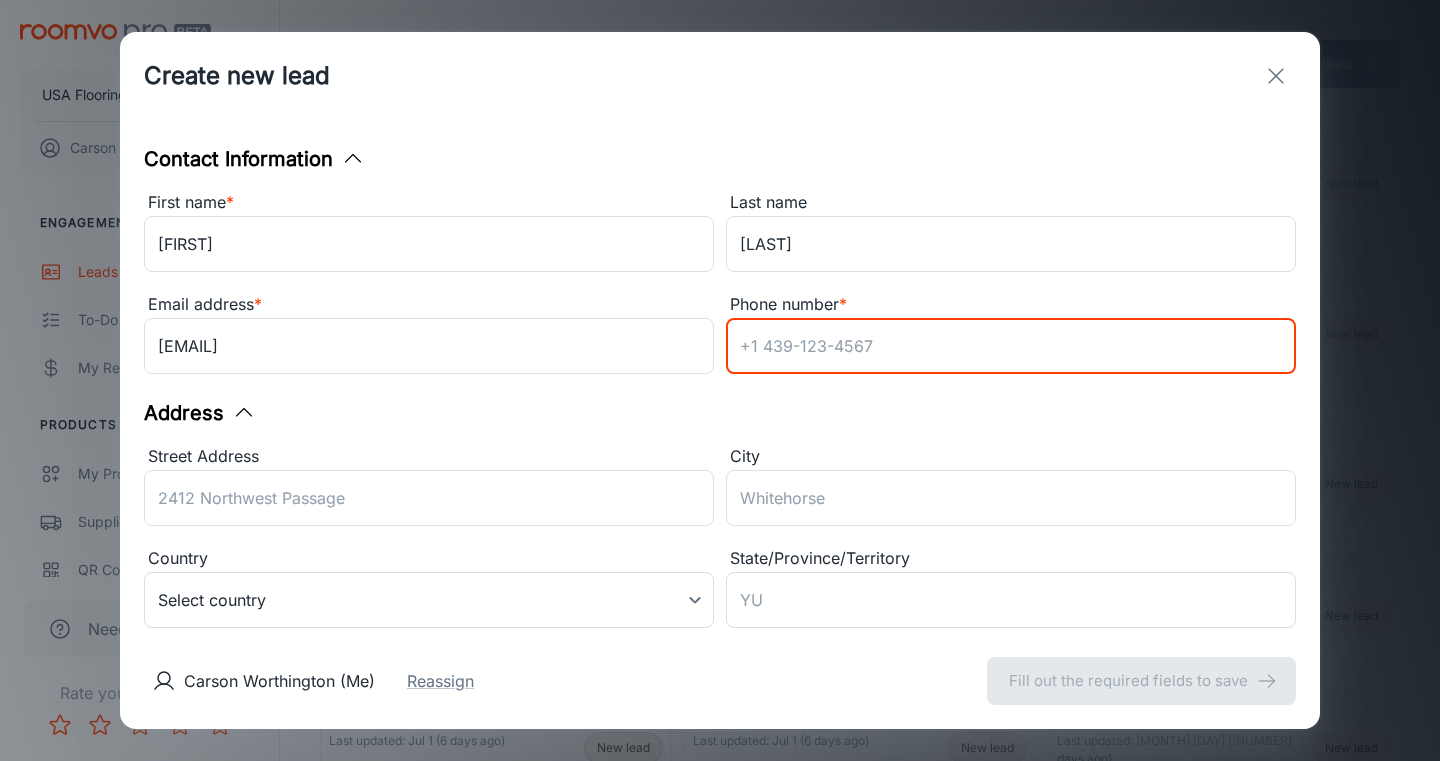 paste on "[PHONE]" 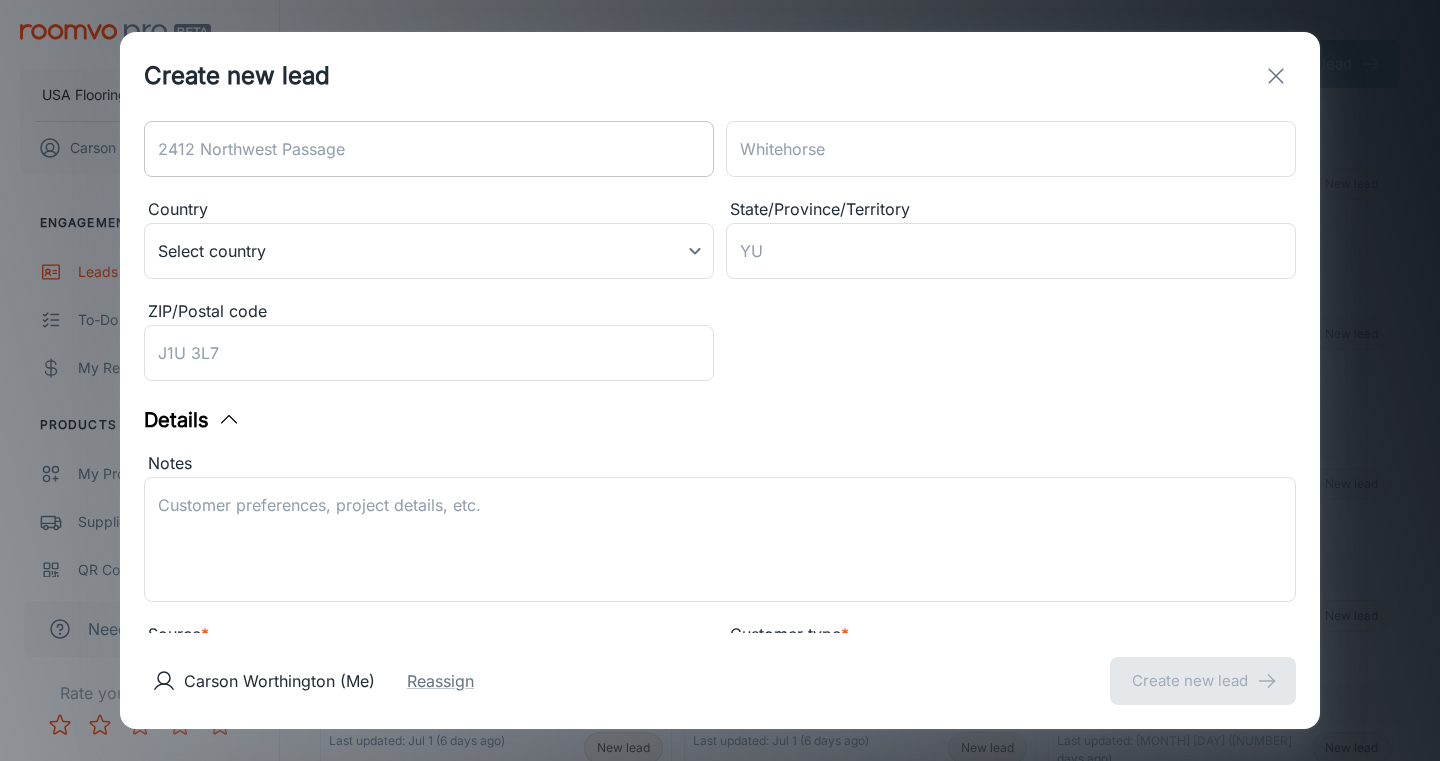 scroll, scrollTop: 419, scrollLeft: 0, axis: vertical 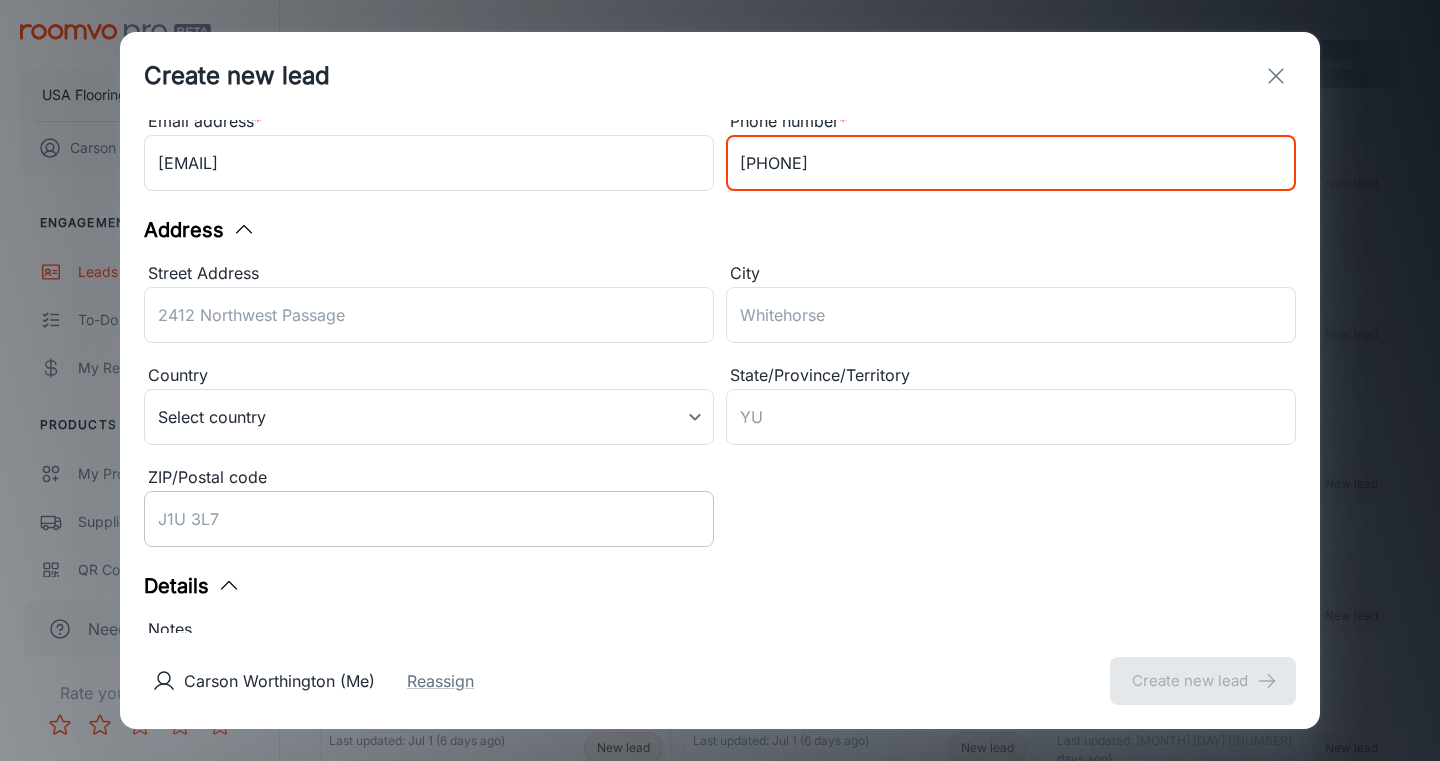 type on "[PHONE]" 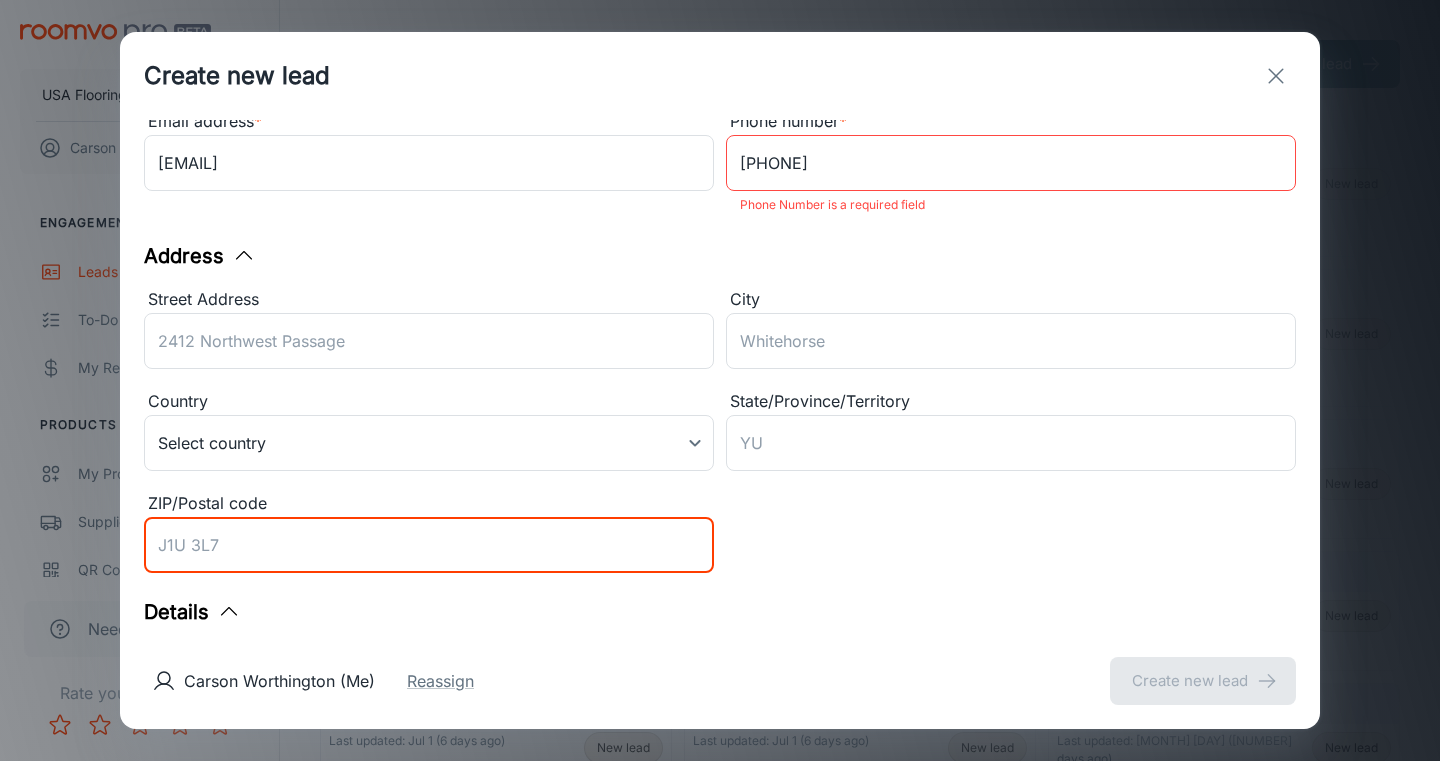 paste on "[ZIP]" 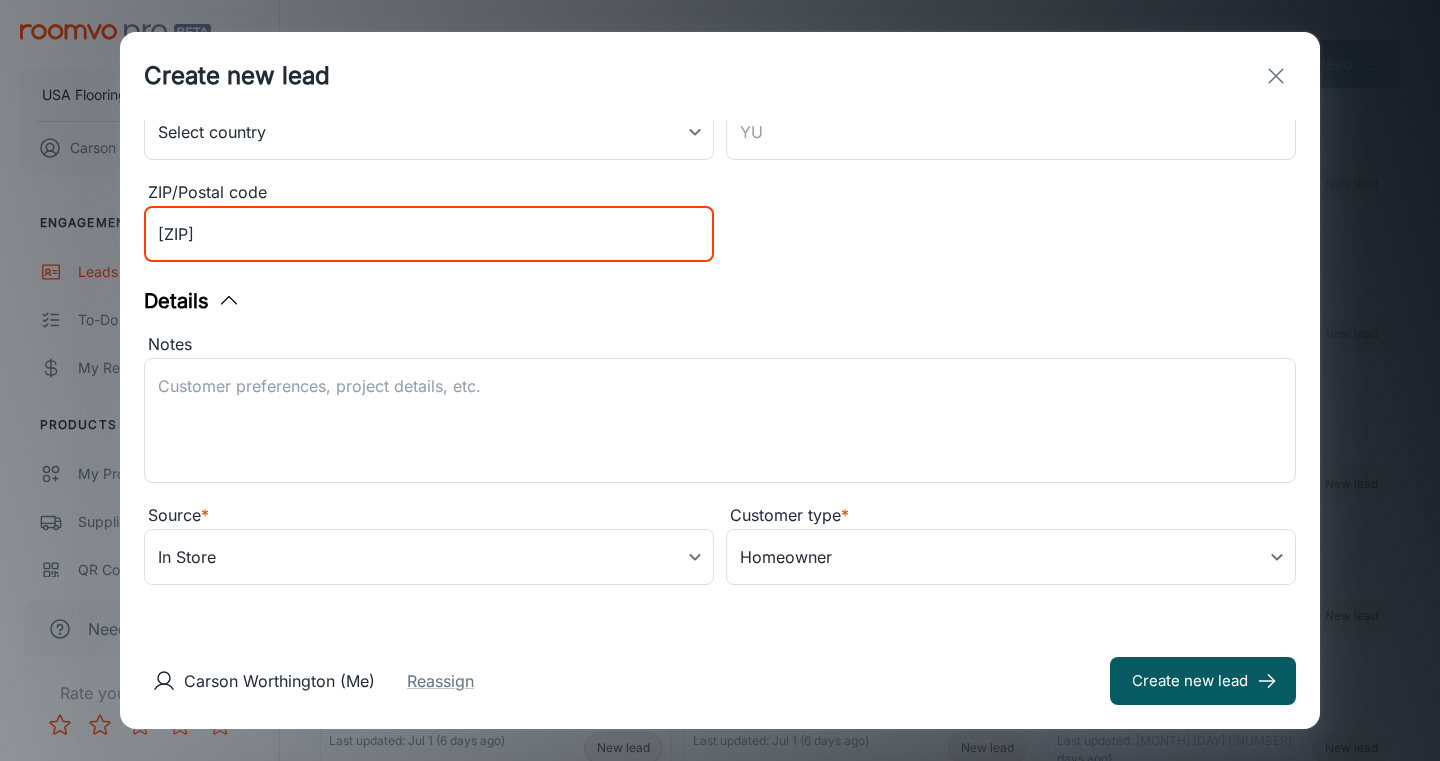 type on "[ZIP]" 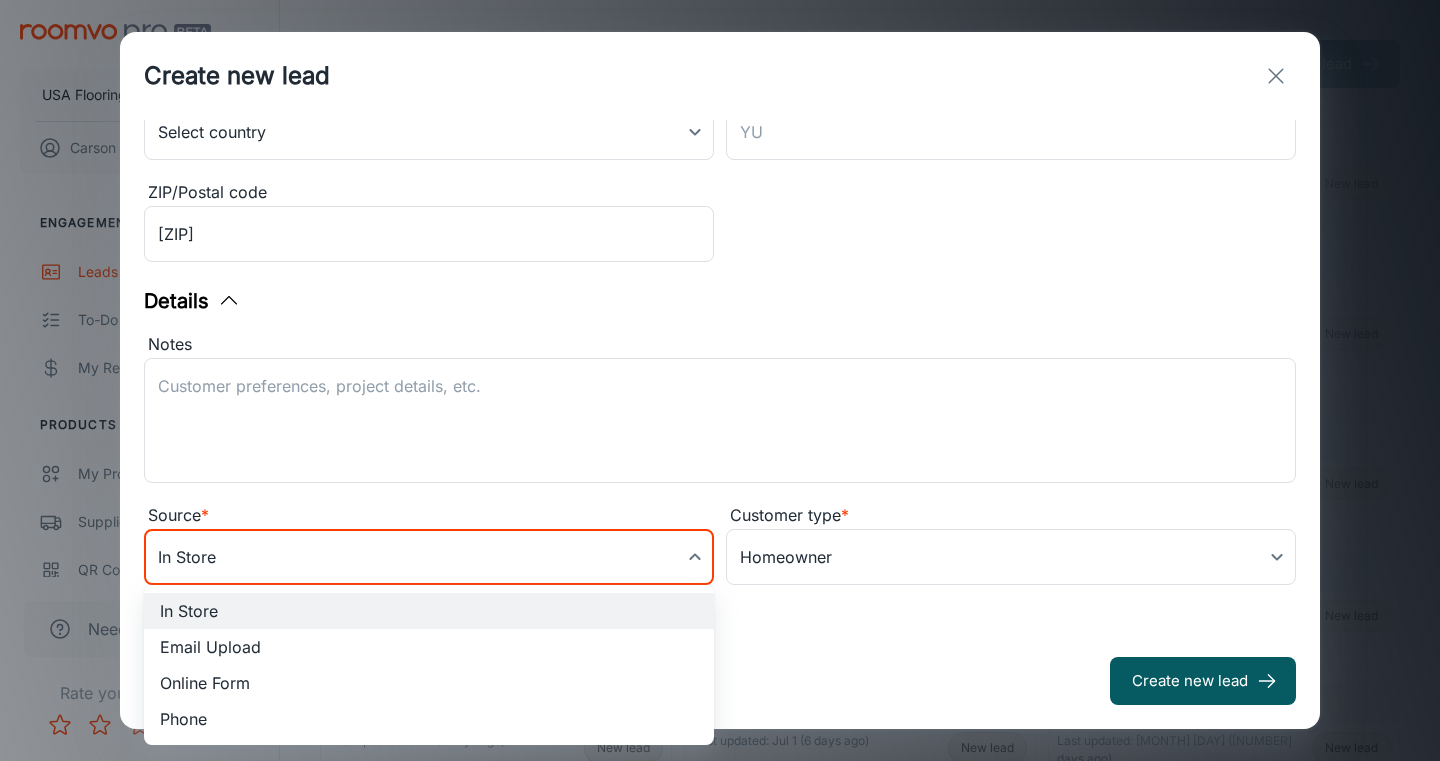 click on "Leads Export CSV Create new lead USA Flooring [FIRST]   [LAST] Engagement Leads To-do My Reps Products My Products Suppliers QR Codes In-Store Samples My Samples My Stores Configure Roomvo Sites Platform Management View as RSA User Administration Need help? Rate your experience ​ Filters Lead stage (7) New My Leads All [FIRST] [LAST]  Last updated: Today Source: Contact Form Unassigned New lead [FIRST] [LAST]  Last updated: [MONTH] [DAY] ([NUMBER] days ago) Source: Contact Form Unassigned New lead [FIRST] [LAST]  Last updated: [MONTH] [DAY] ([NUMBER] days ago) Source: Contact Form Unassigned New lead [FIRST] [LAST] Last updated: [MONTH] [DAY] ([NUMBER] days ago) Source: Contact Form Unassigned New lead [FIRST] [LAST] Last updated: [MONTH] [DAY] ([NUMBER] days ago) Source: Online Form [FIRST] [LAST] (Me) New lead [FIRST] [LAST]  Last updated: [MONTH] [DAY] ([NUMBER] days ago) Source: Online Form [FIRST] [LAST] (Me) New lead [FIRST] [LAST]  Last updated: [MONTH] [DAY] ([NUMBER] days ago) Source: Contact Form New lead" at bounding box center [720, 215] 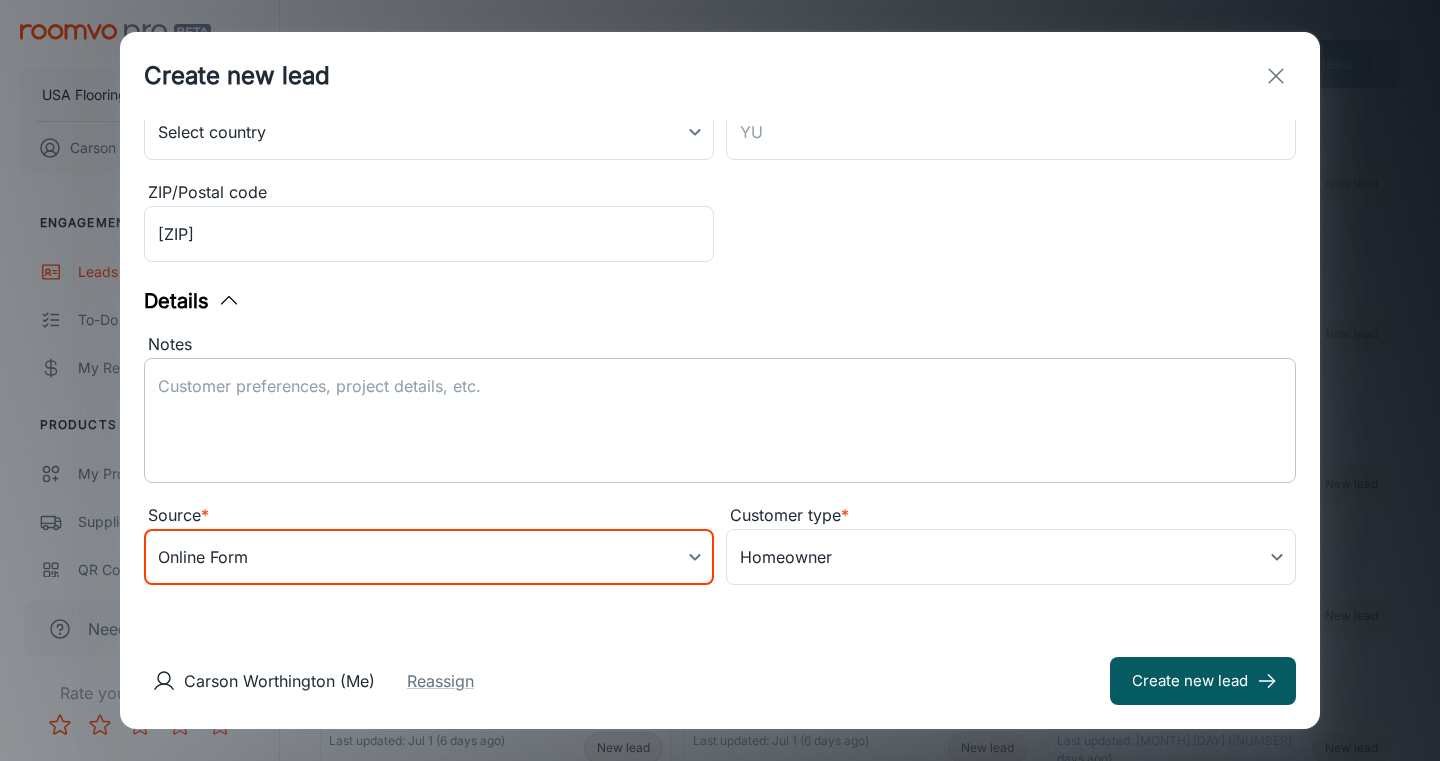 click on "Notes" at bounding box center (720, 421) 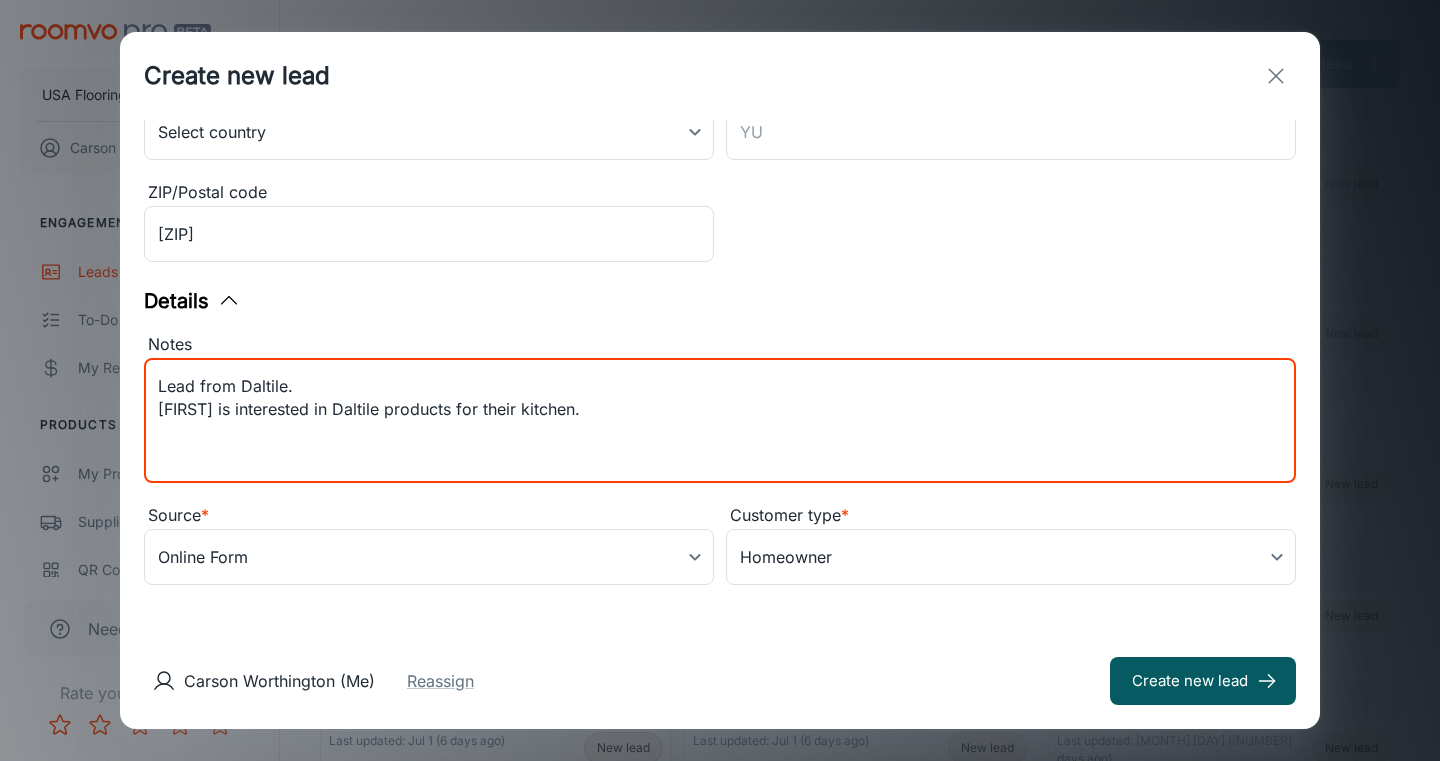 click on "Lead from Daltile.
[FIRST] is interested in Daltile products for their kitchen." at bounding box center (720, 421) 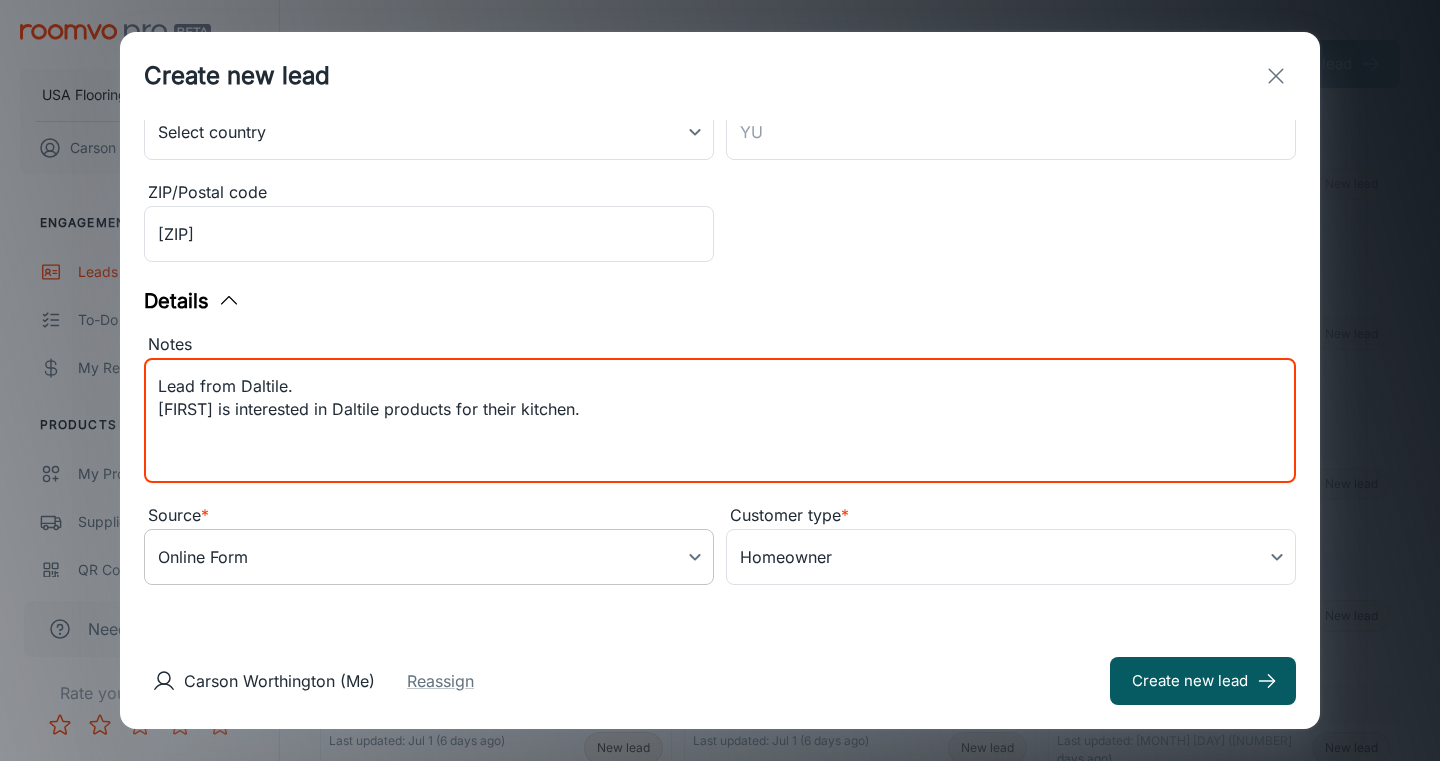 type on "Lead from Daltile.
[FIRST] is interested in Daltile products for their kitchen." 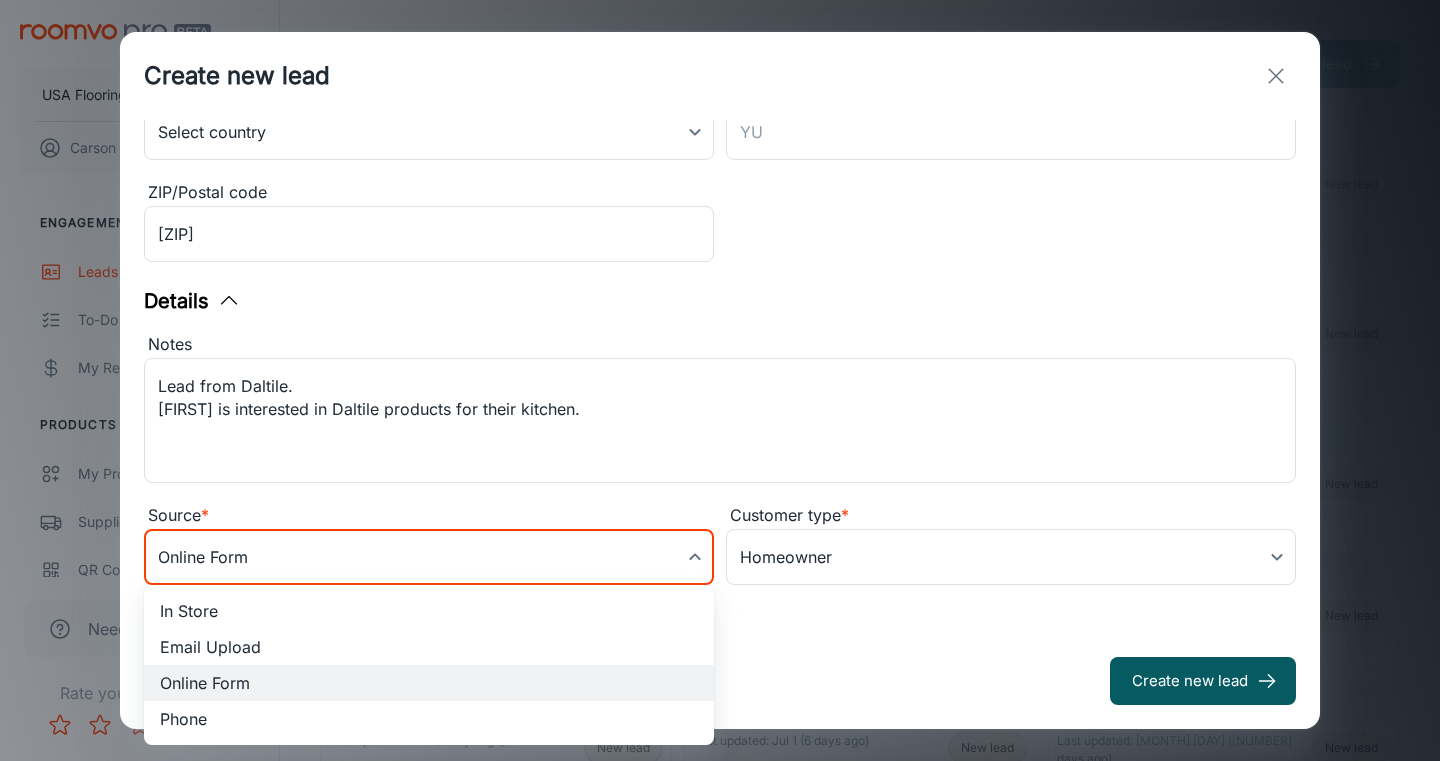click at bounding box center (720, 380) 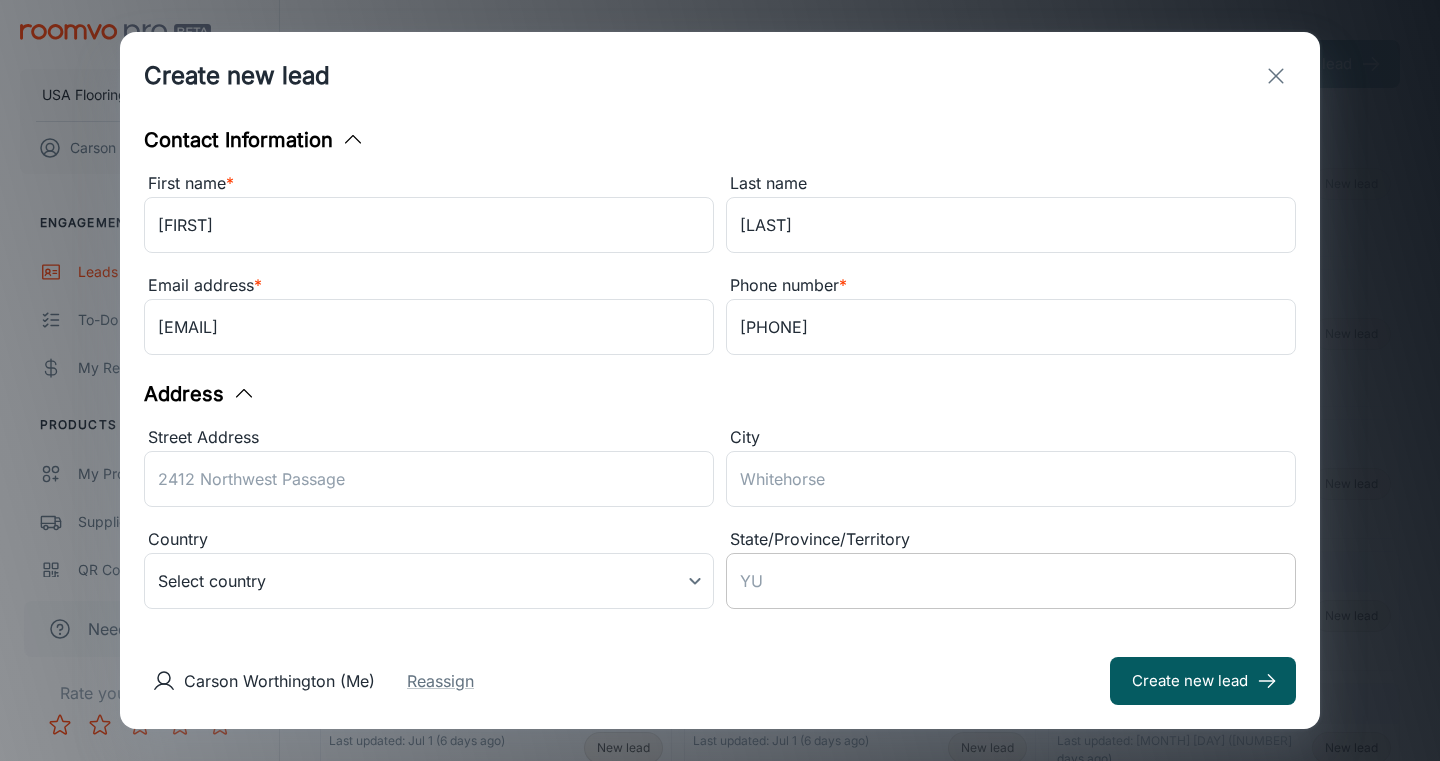 scroll, scrollTop: 21, scrollLeft: 0, axis: vertical 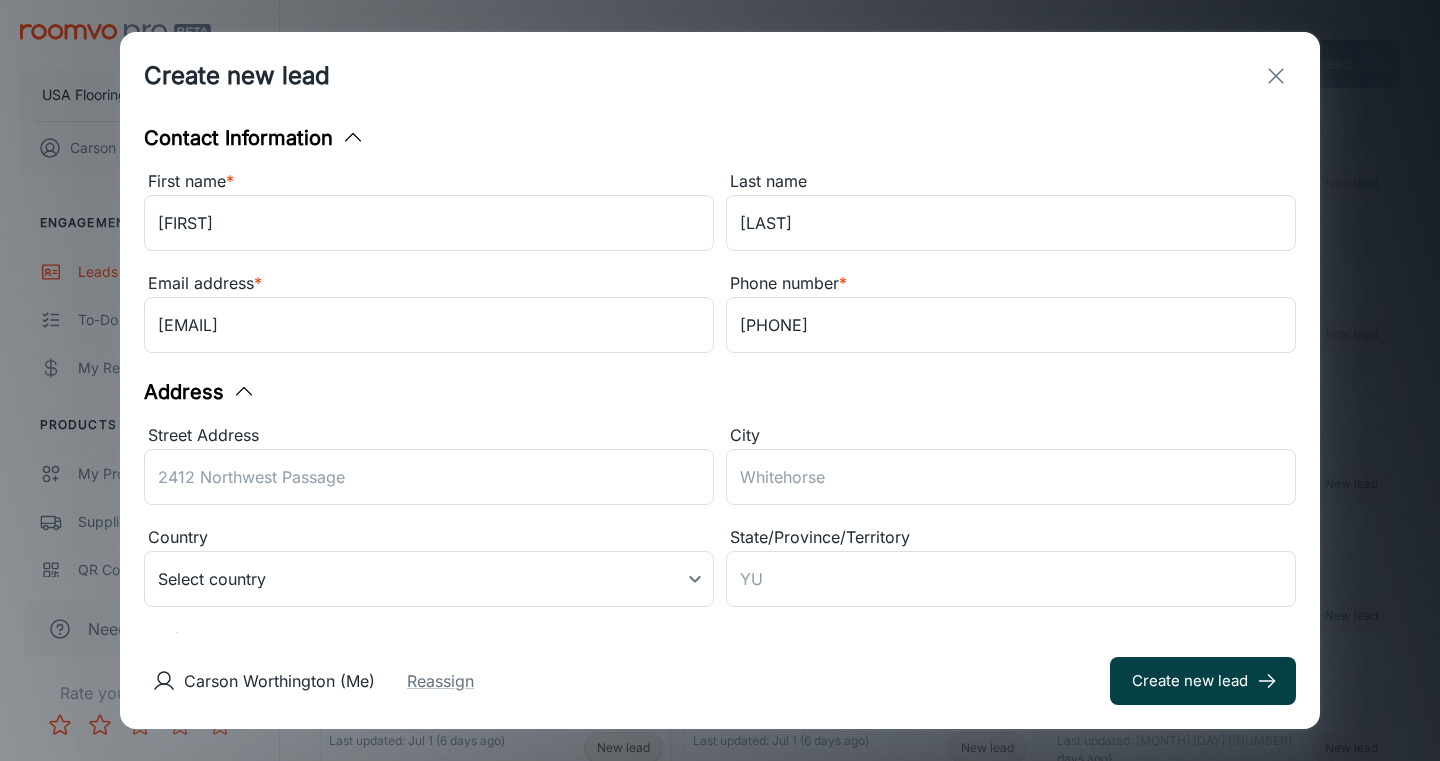 click on "Create new lead" at bounding box center (1203, 681) 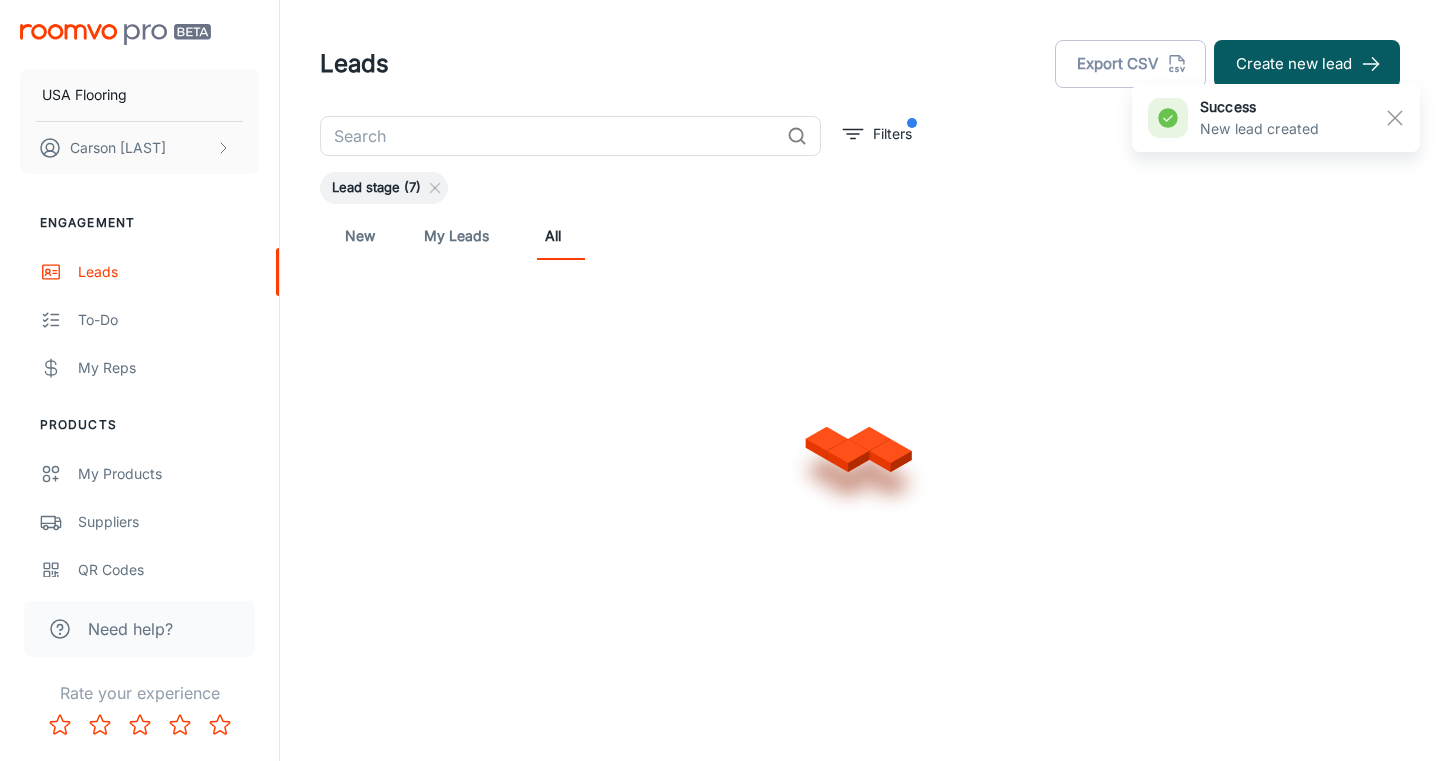 scroll, scrollTop: 0, scrollLeft: 0, axis: both 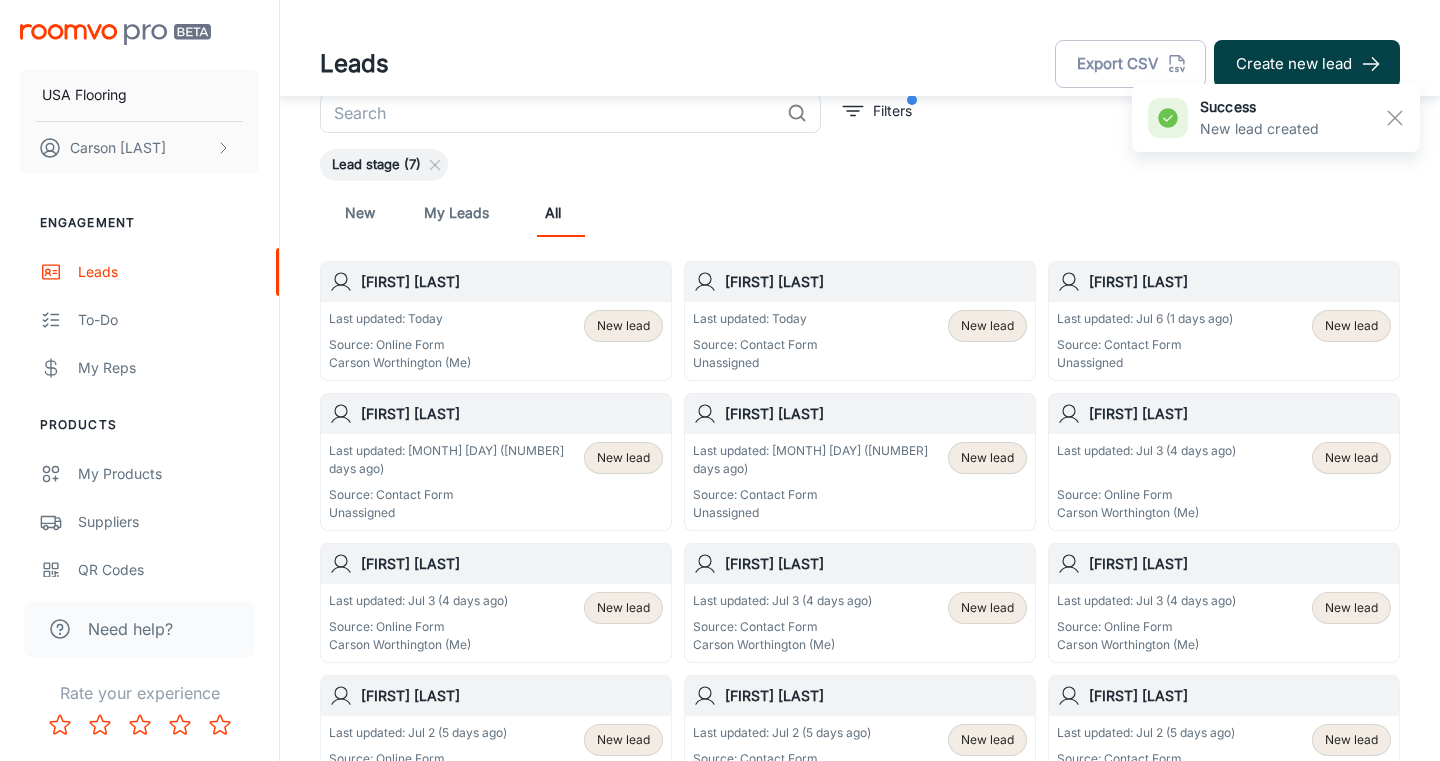 click on "Create new lead" at bounding box center (1307, 64) 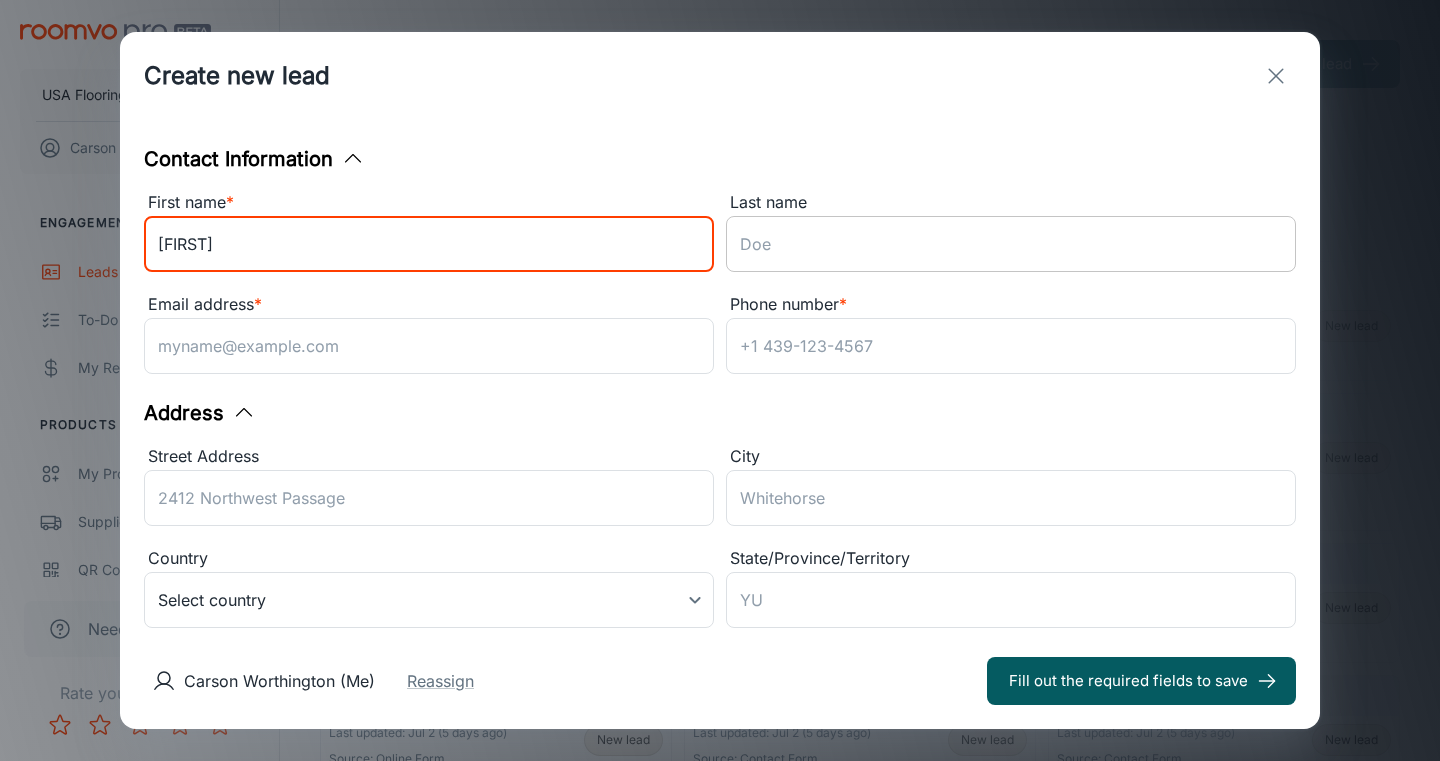 type on "[FIRST]" 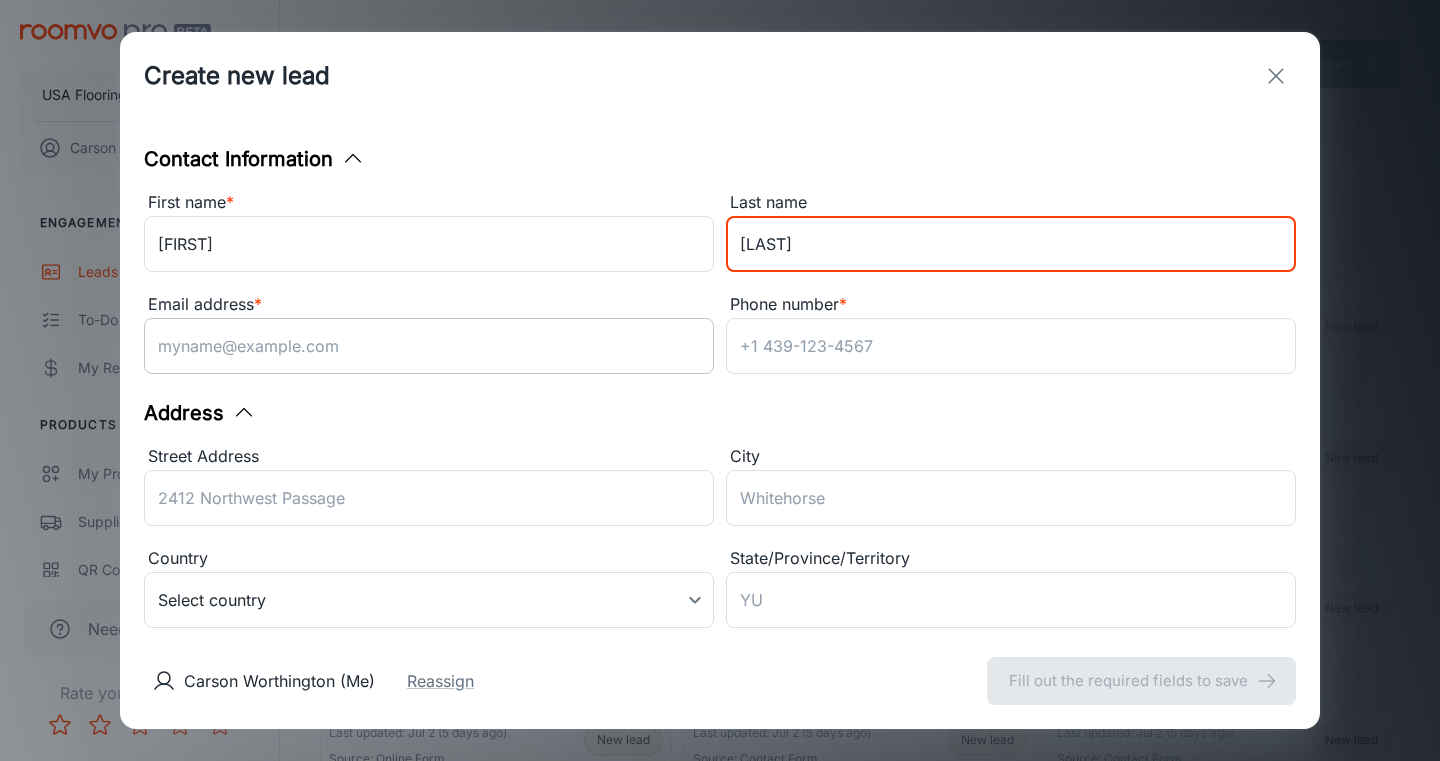 type on "[LAST]" 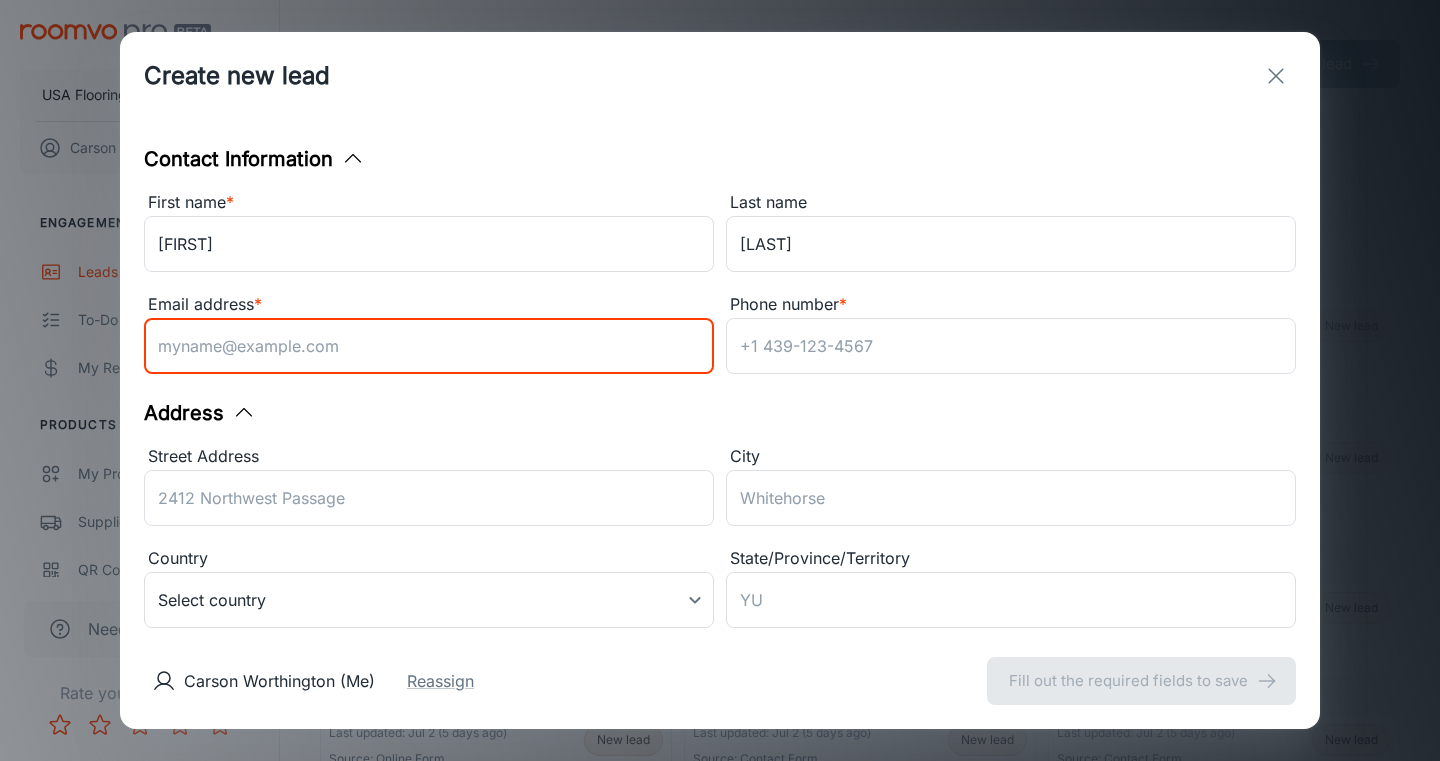 paste on "[EMAIL]" 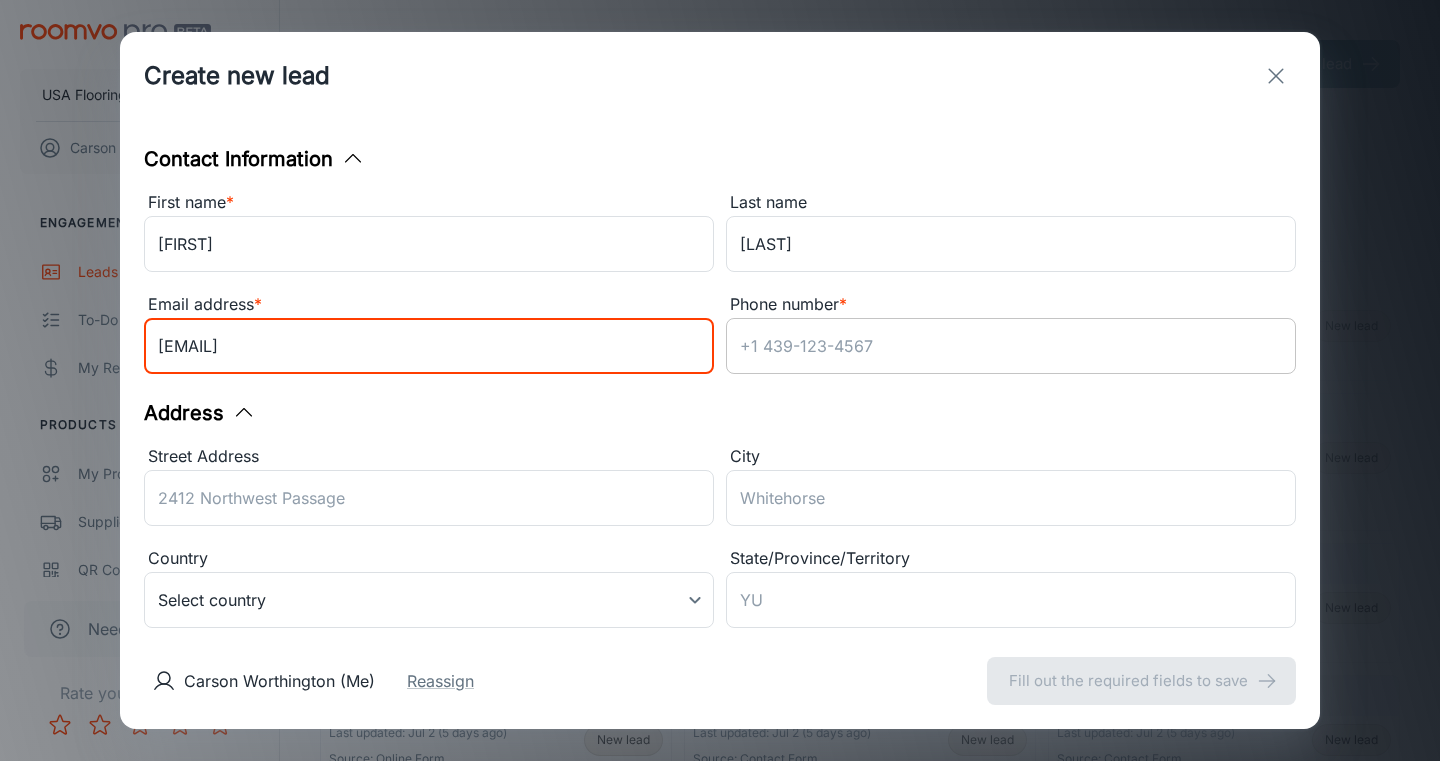 type on "[EMAIL]" 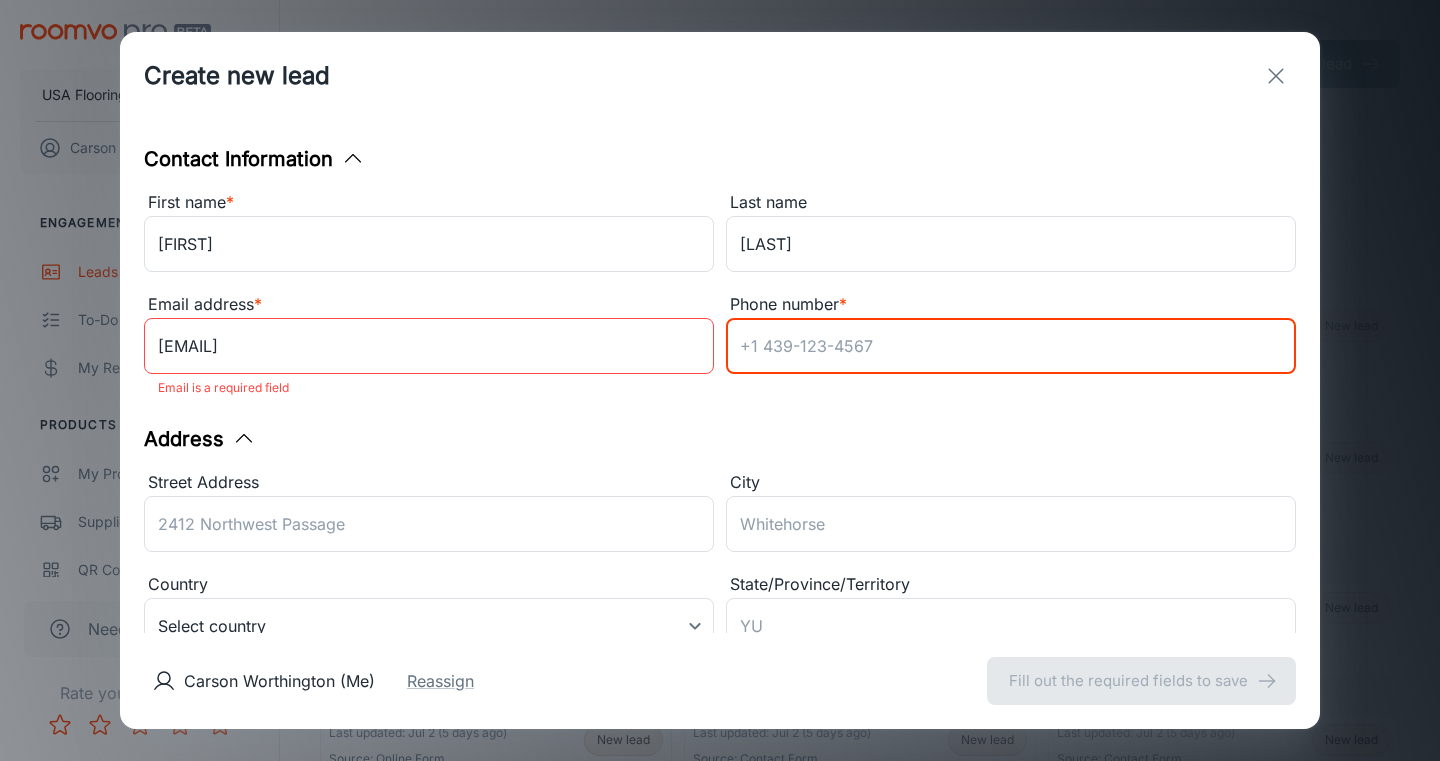 paste on "[PHONE]" 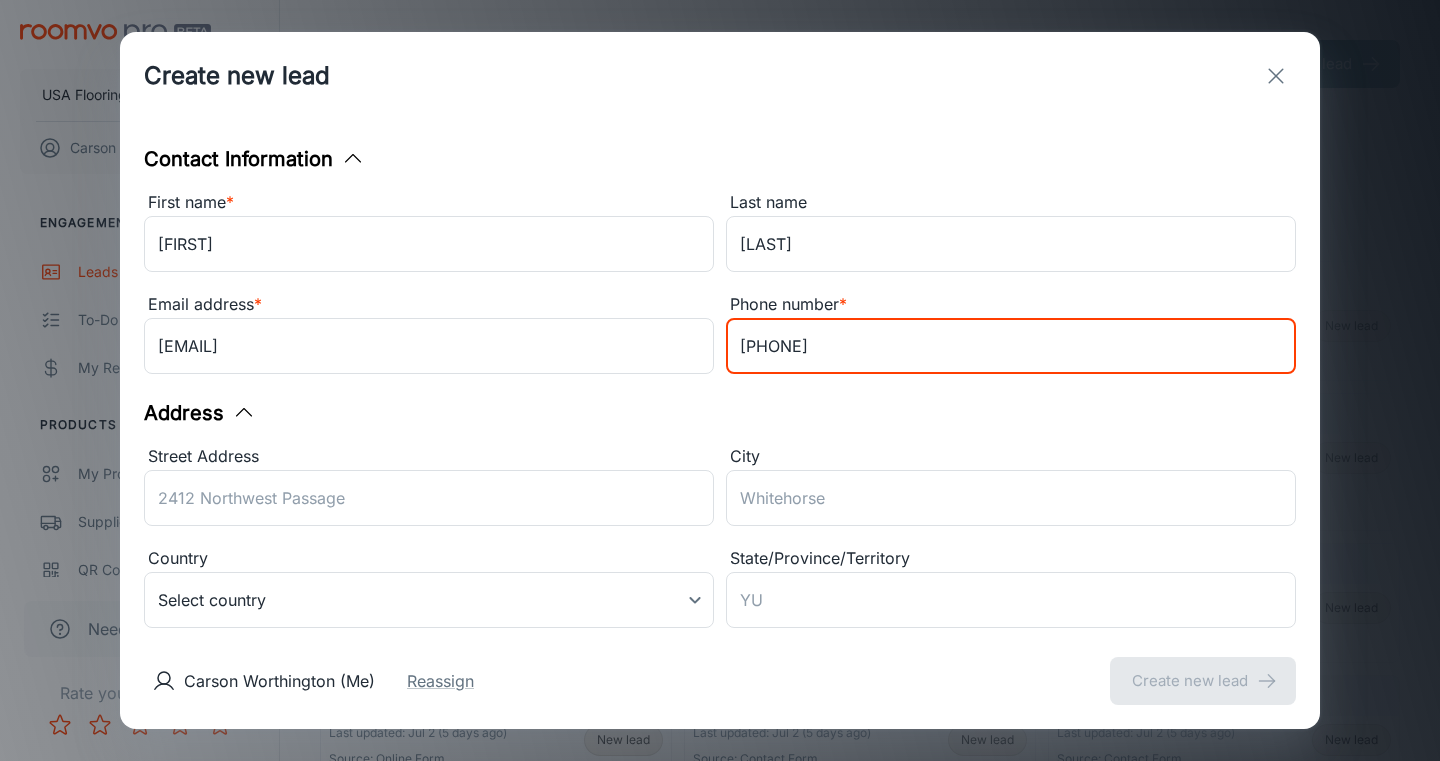 scroll, scrollTop: 244, scrollLeft: 0, axis: vertical 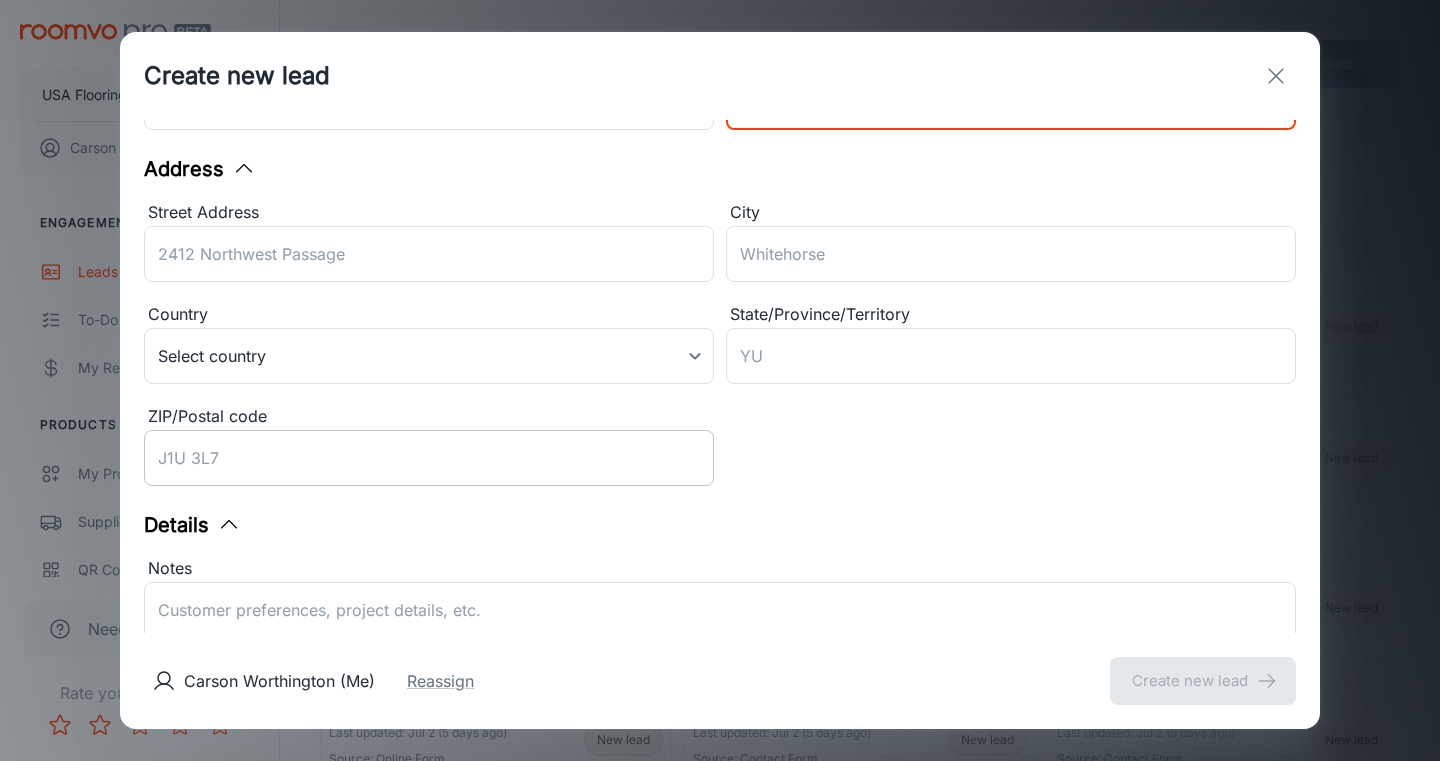 type on "[PHONE]" 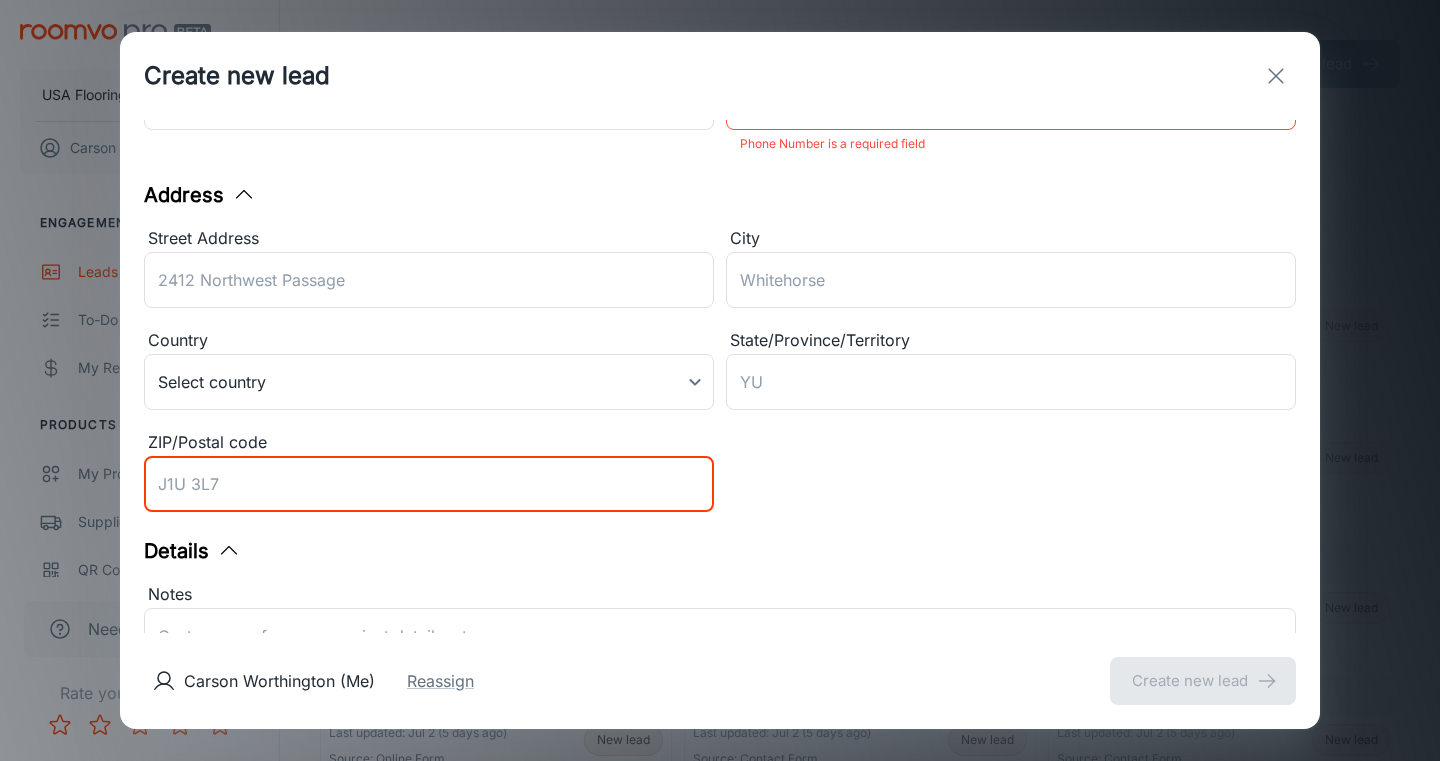 paste on "[ZIP]" 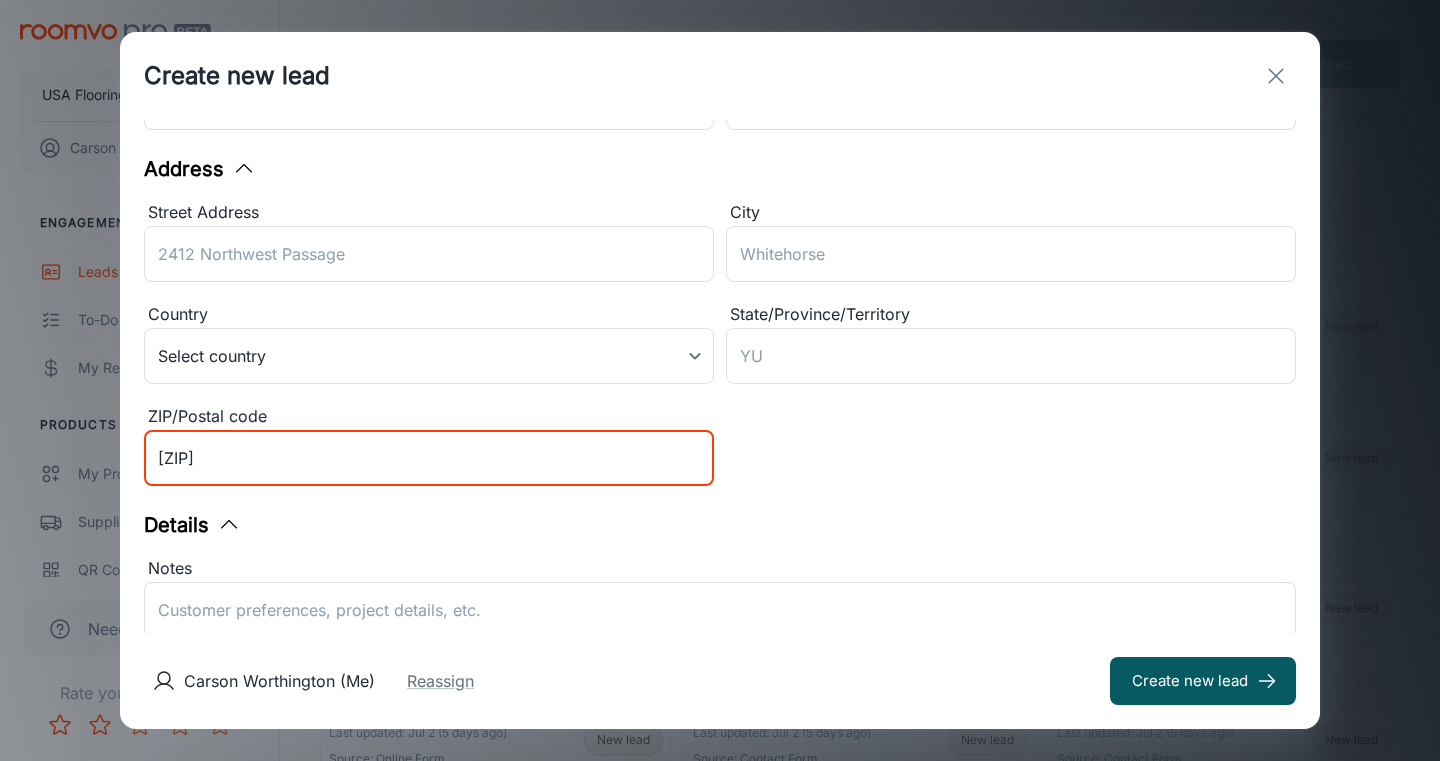scroll, scrollTop: 468, scrollLeft: 0, axis: vertical 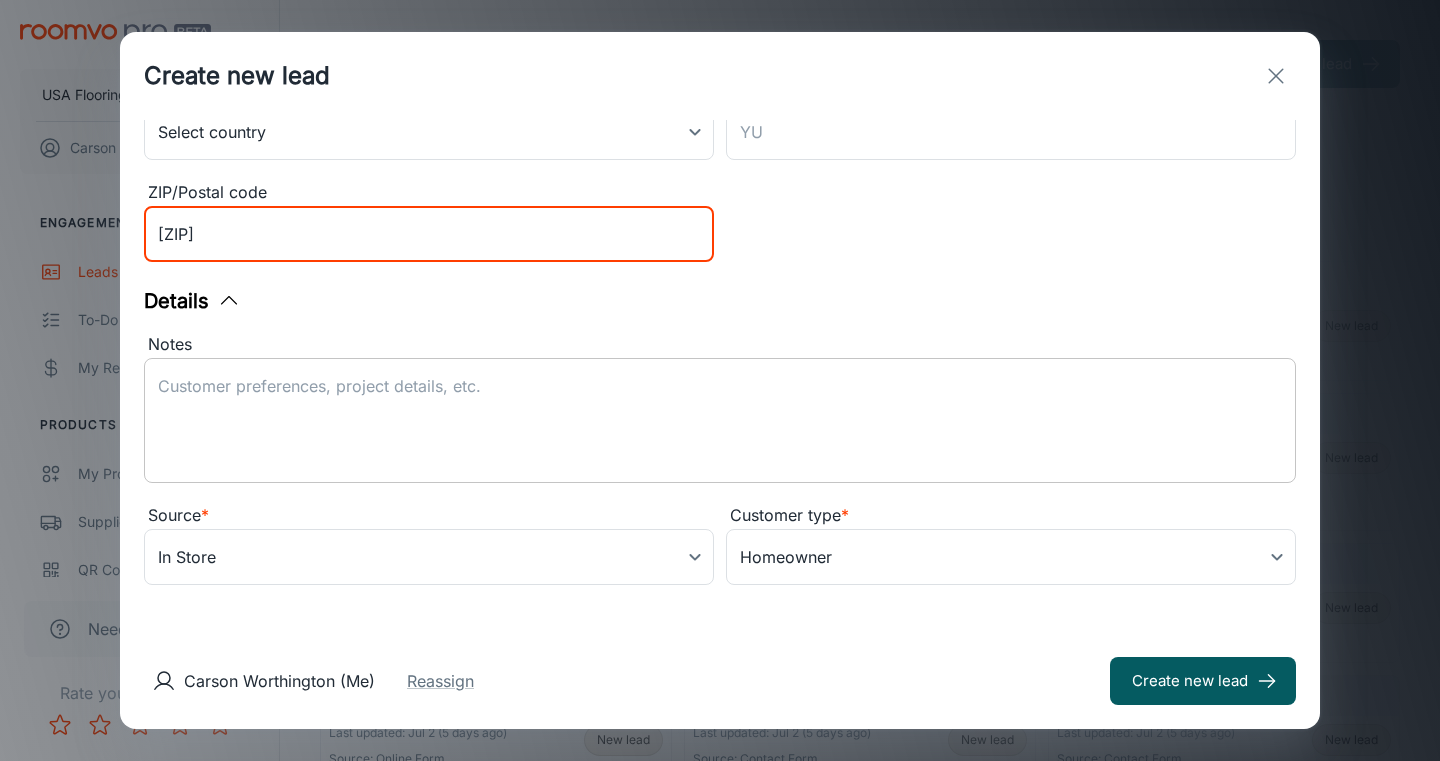 type on "[ZIP]" 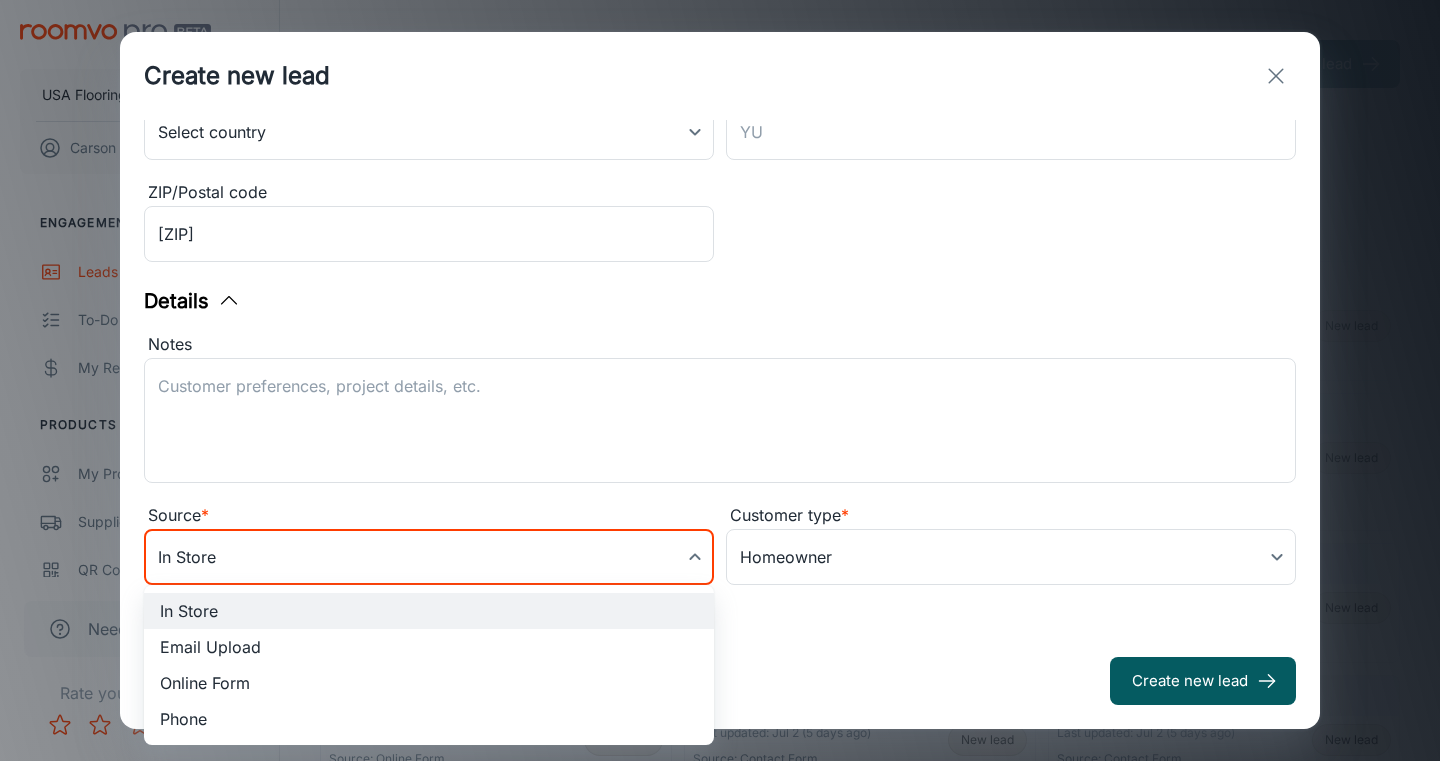click on "Leads Export CSV Create new lead USA Flooring [FIRST]   [LAST] Engagement Leads To-do My Reps Products My Products Suppliers QR Codes In-Store Samples My Samples My Stores Configure Roomvo Sites Platform Management View as RSA User Administration Need help? Rate your experience ​ Filters Lead stage (7) New My Leads All [FIRST] [LAST] Last updated: Today Source: Online Form [FIRST] [LAST] (Me) New lead [FIRST] [LAST]  Last updated: [MONTH] [DAY] ([NUMBER] days ago) Source: Contact Form Unassigned New lead [FIRST] [LAST]  Last updated: [MONTH] [DAY] ([NUMBER] days ago) Source: Contact Form Unassigned New lead [FIRST] [LAST]  Last updated: [MONTH] [DAY] ([NUMBER] days ago) Source: Contact Form Unassigned New lead [FIRST] [LAST] Last updated: [MONTH] [DAY] ([NUMBER] days ago) Source: Online Form [FIRST] [LAST] (Me) New lead [FIRST] [LAST]  Last updated: [MONTH] [DAY] ([NUMBER] days ago) Source: Online Form [FIRST] [LAST] (Me) New lead [FIRST] [LAST]  Last updated: [MONTH] [DAY] ([NUMBER] days ago) Source: Contact Form New lead" at bounding box center [720, 357] 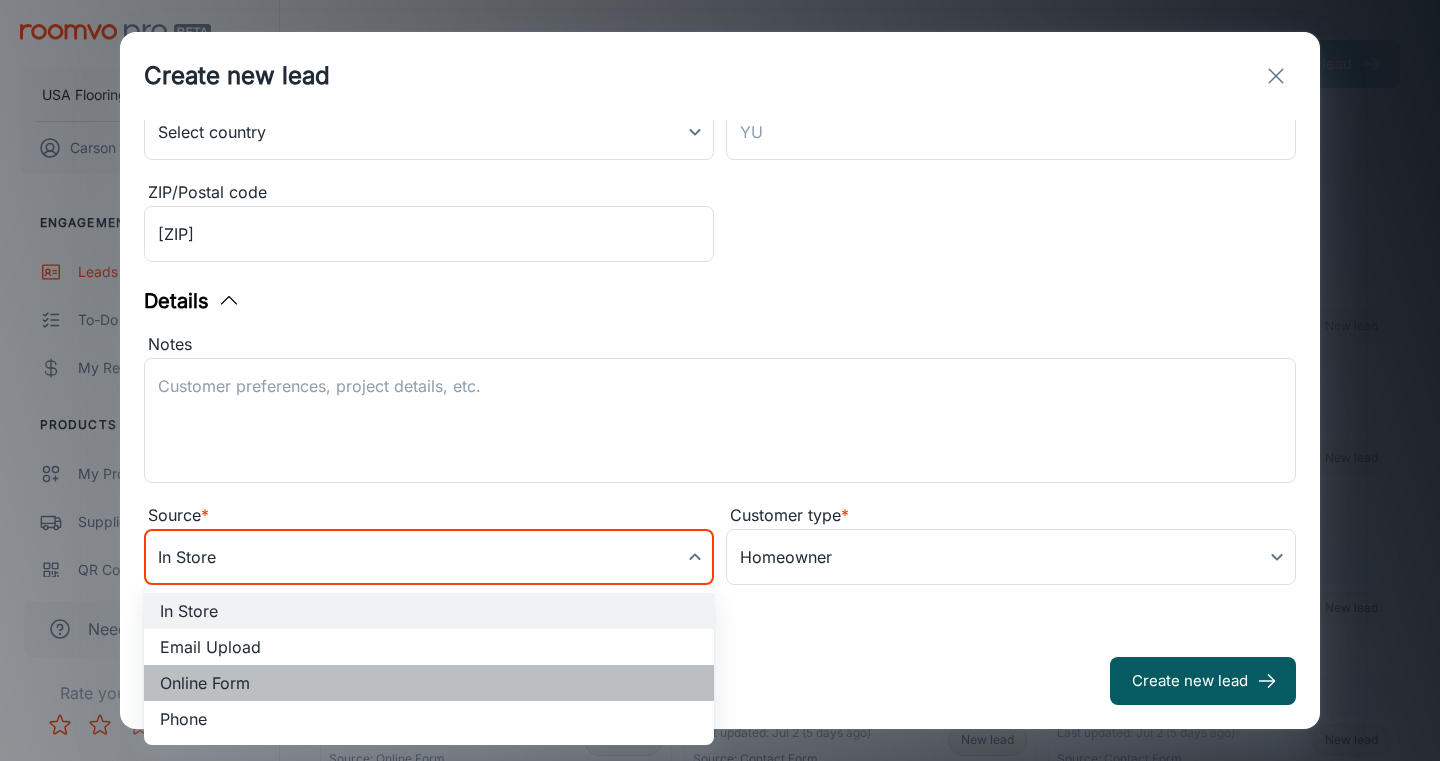 click on "Online Form" at bounding box center (429, 683) 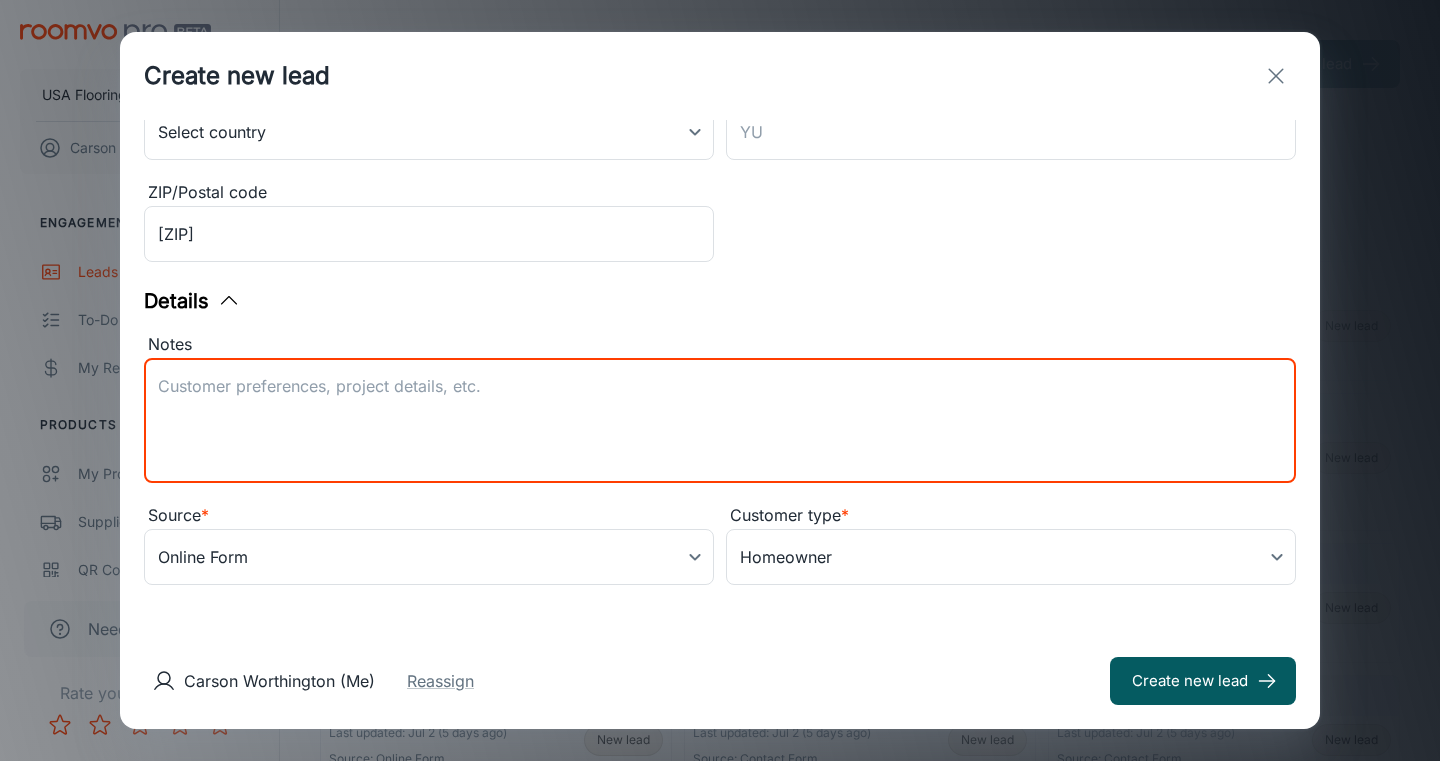 click on "Notes" at bounding box center (720, 421) 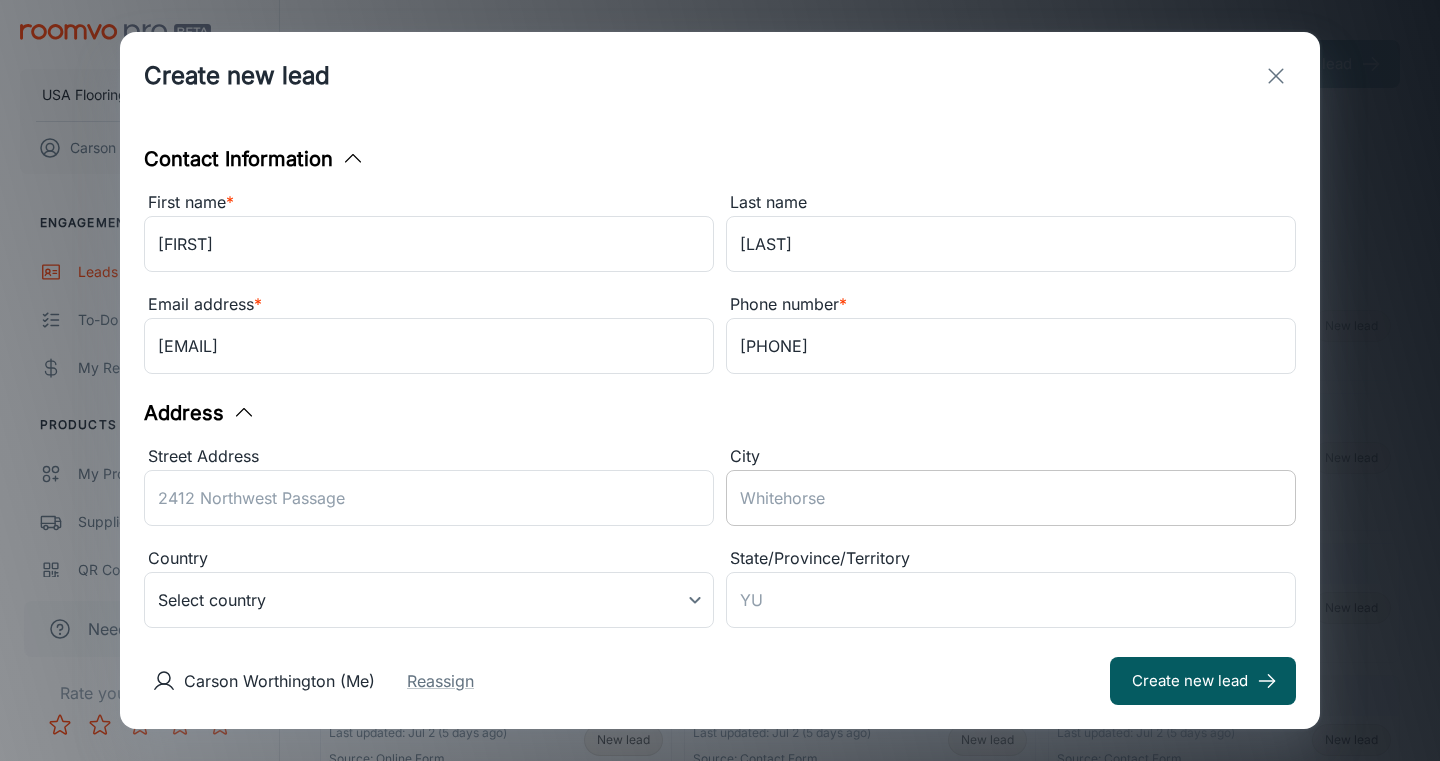 scroll, scrollTop: 0, scrollLeft: 0, axis: both 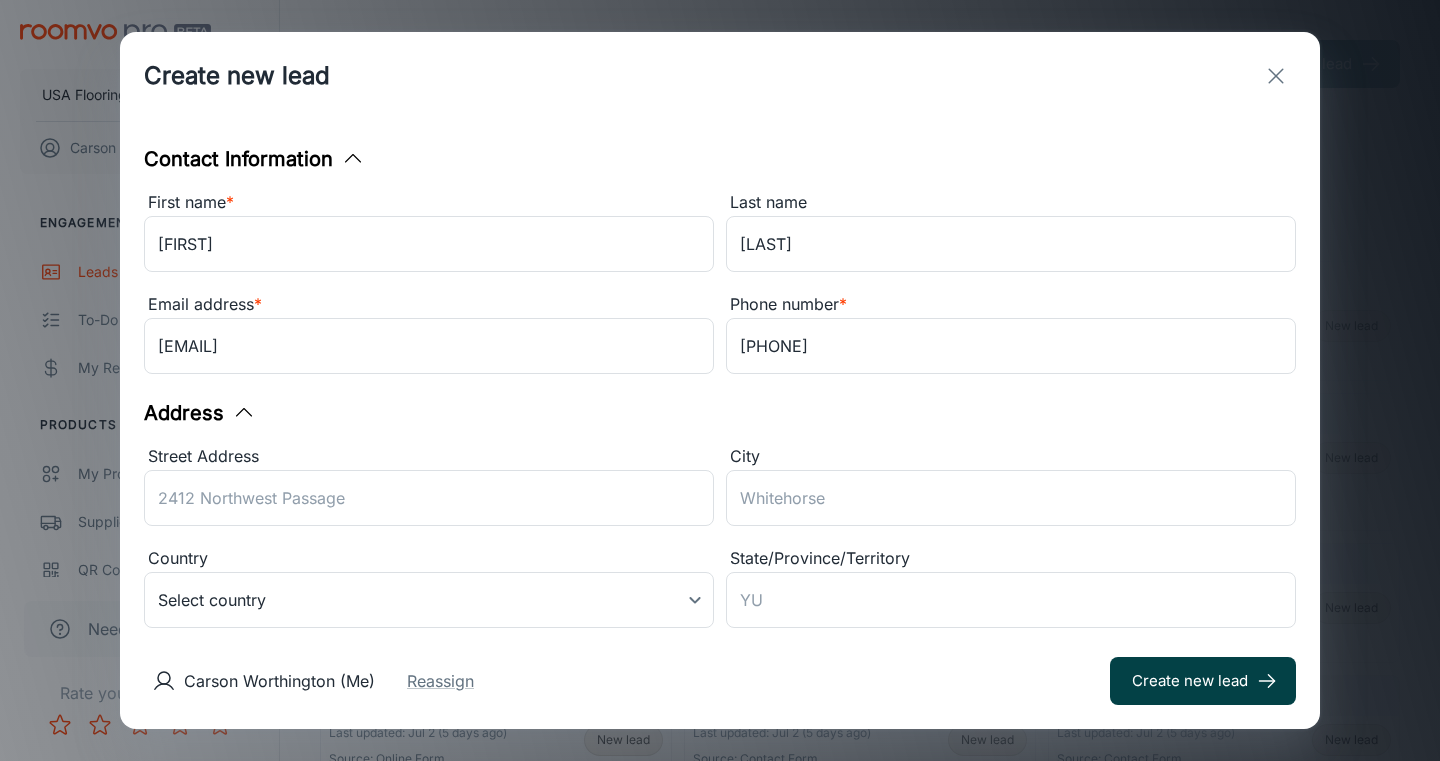 type on "Lead retrieved from Daltile.
[FIRST] is interested in Daltile products for their kitchen." 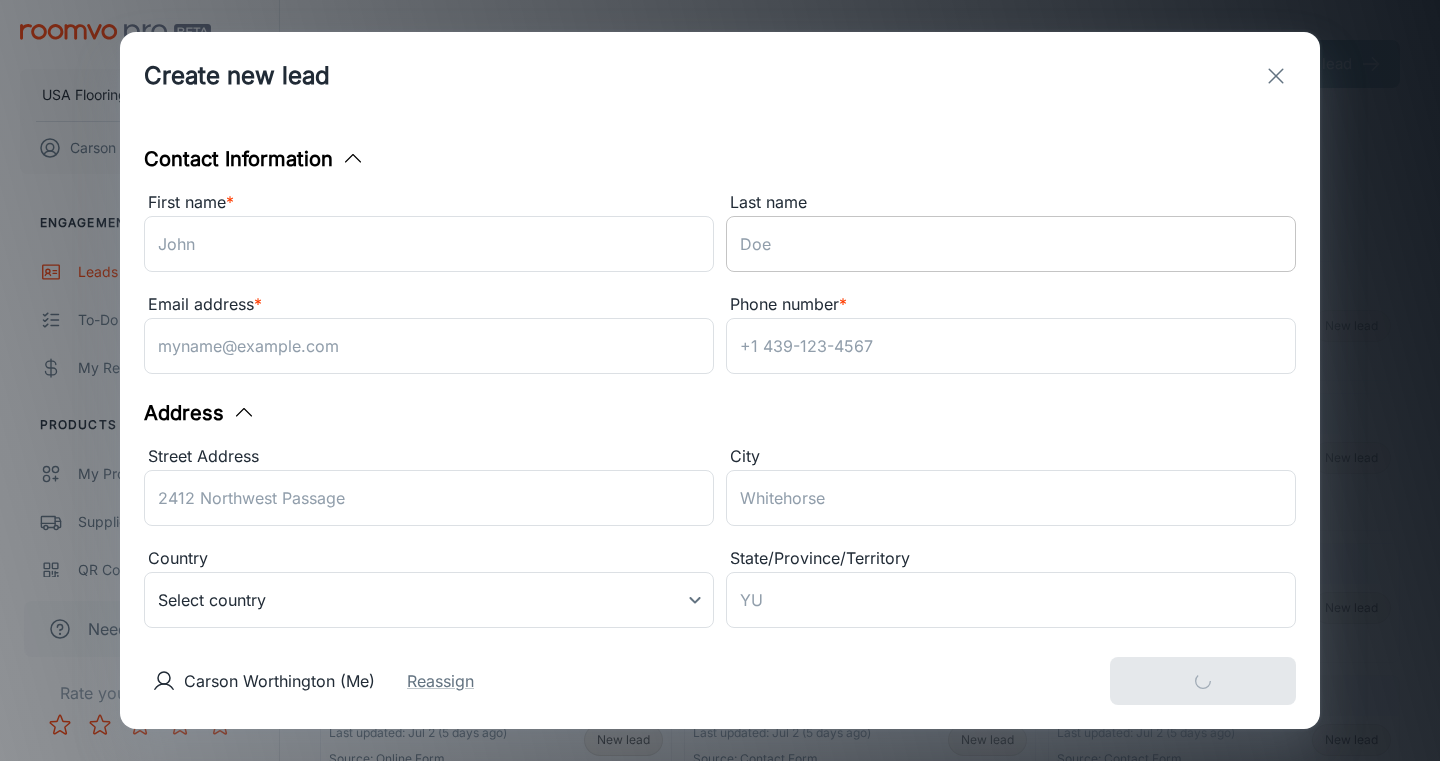 scroll, scrollTop: 0, scrollLeft: 0, axis: both 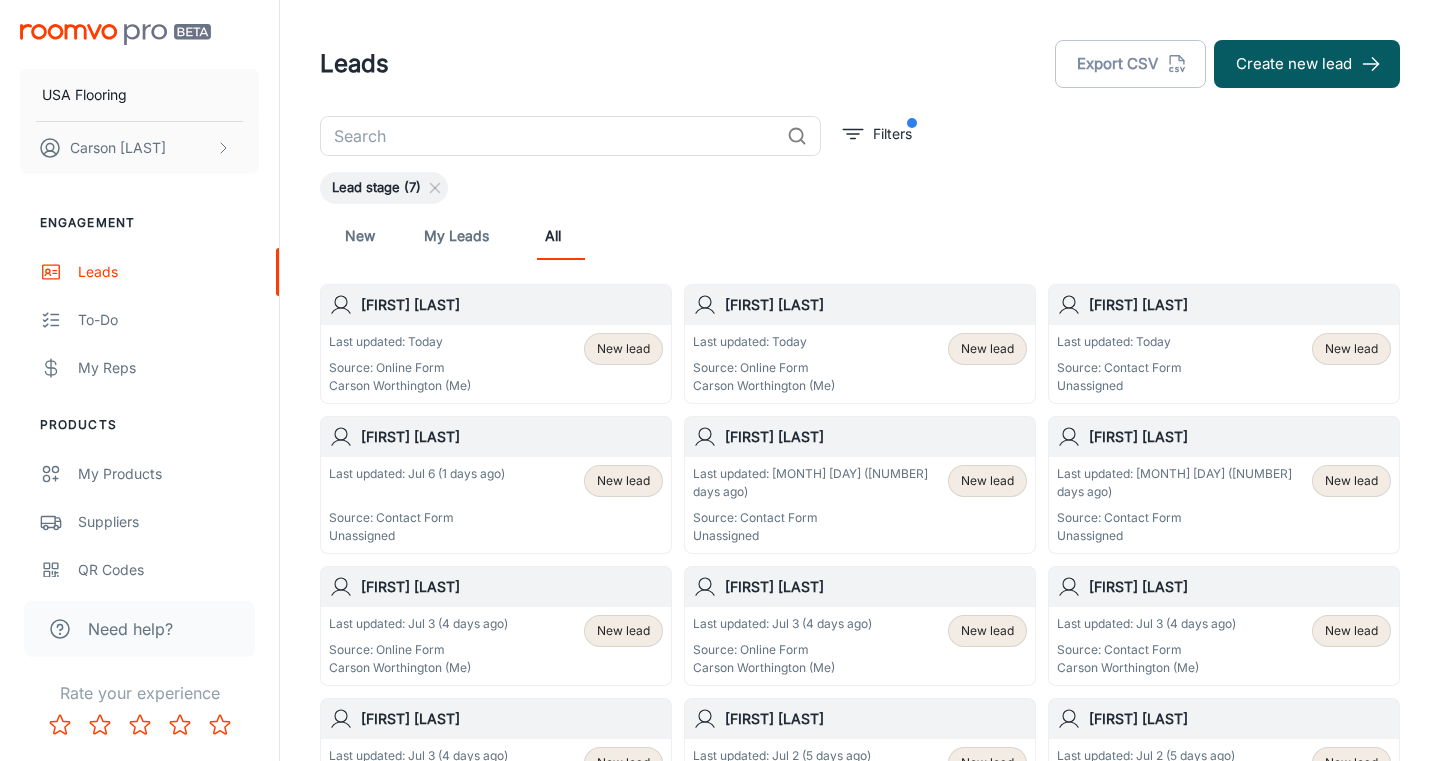 click on "Last updated: Jul 5 (2 days ago) Source: Contact Form Unassigned New lead" at bounding box center (1224, 505) 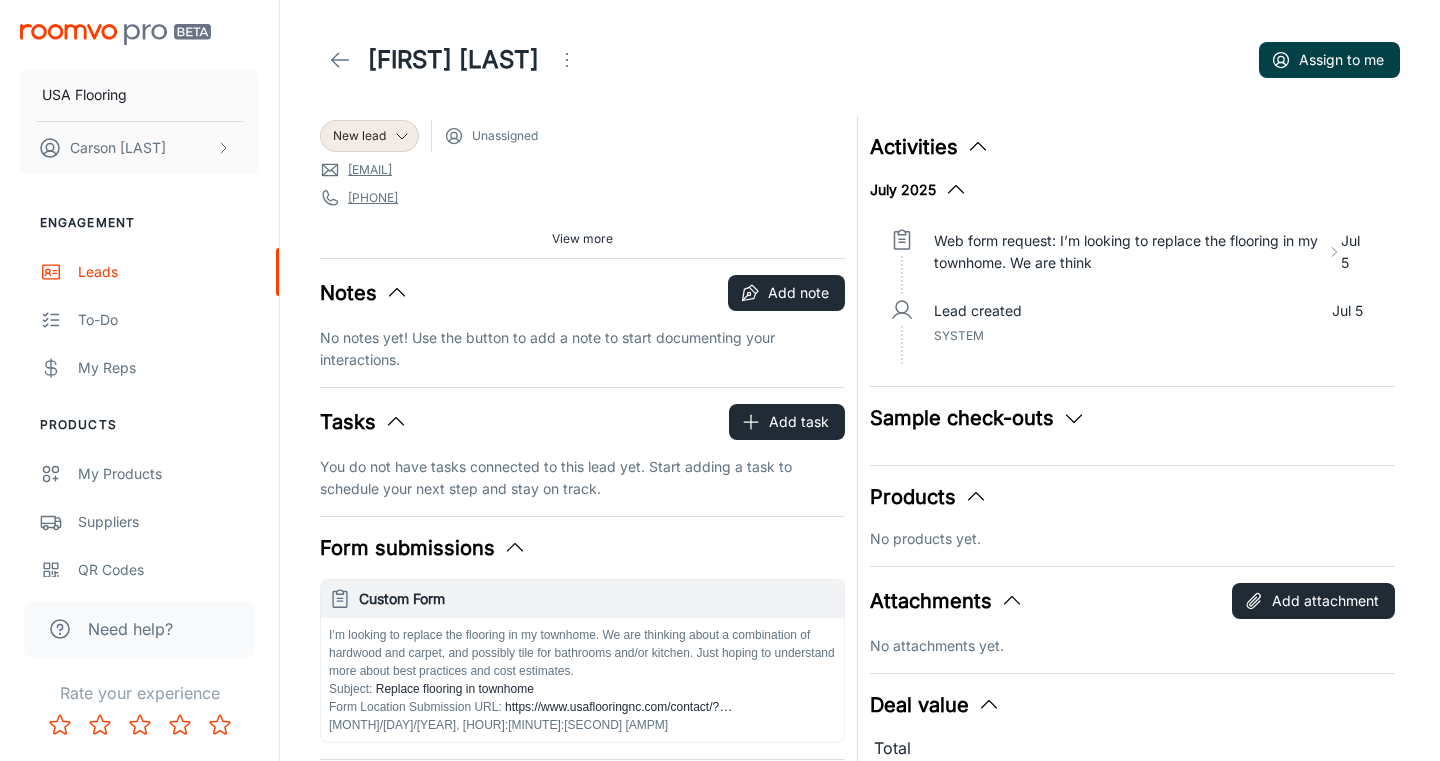 click on "Assign to me" at bounding box center [1329, 60] 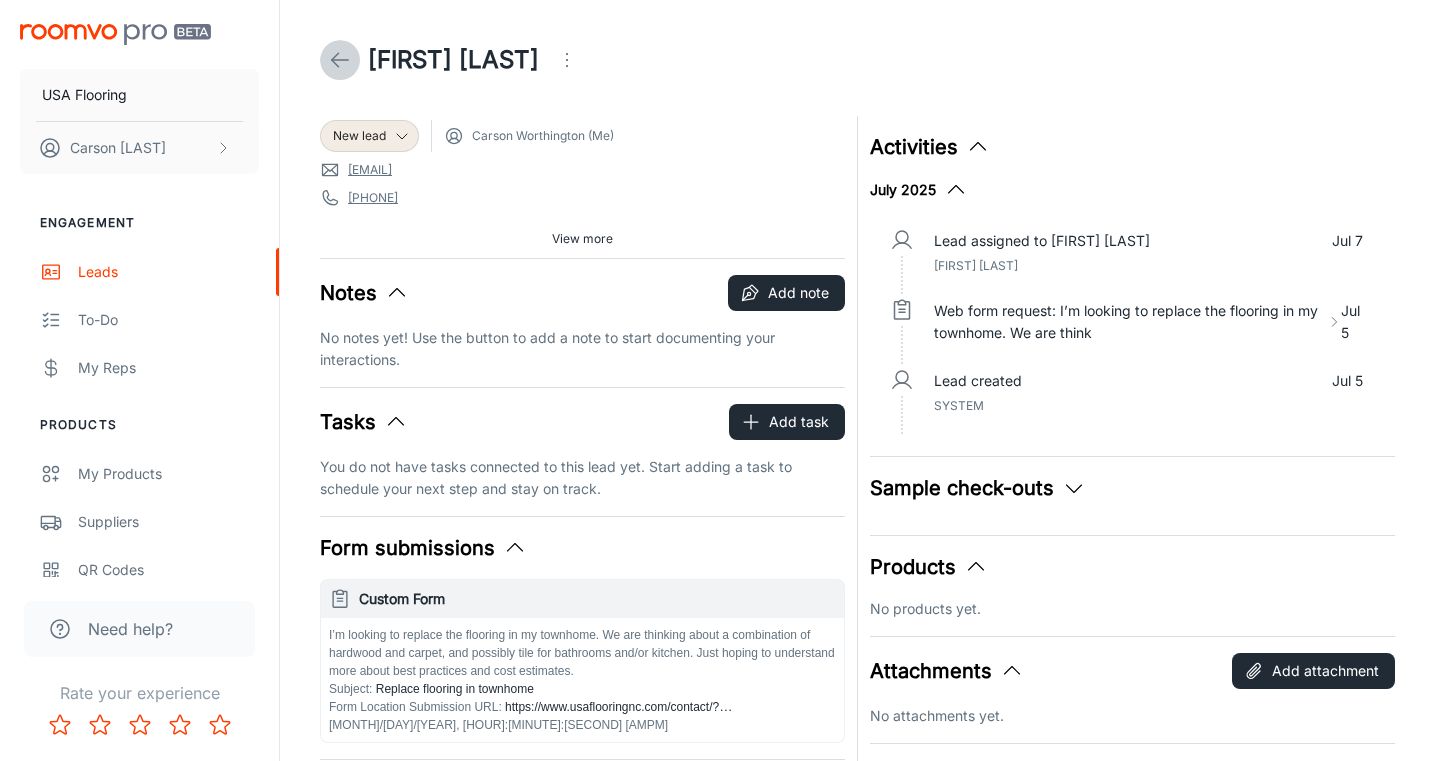 click at bounding box center (340, 60) 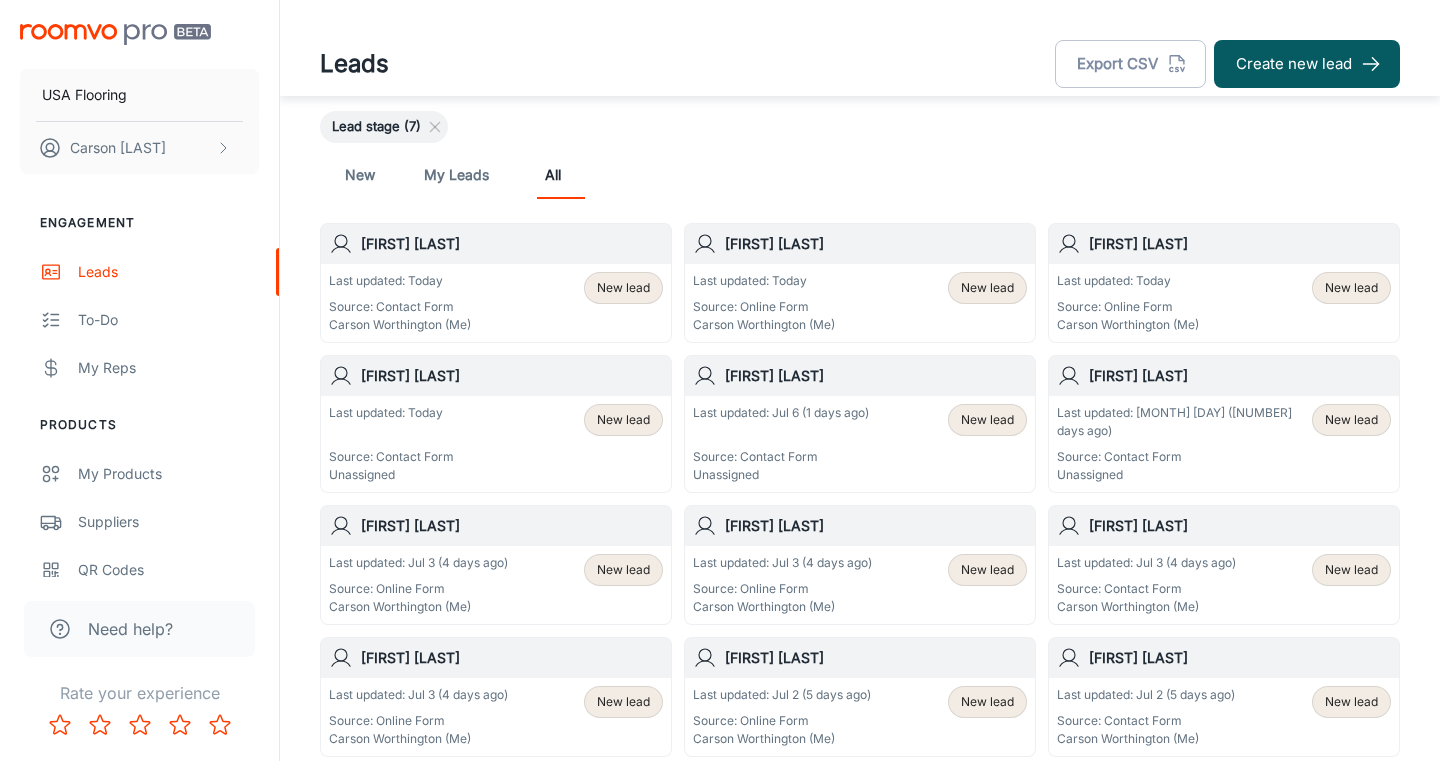 scroll, scrollTop: 63, scrollLeft: 0, axis: vertical 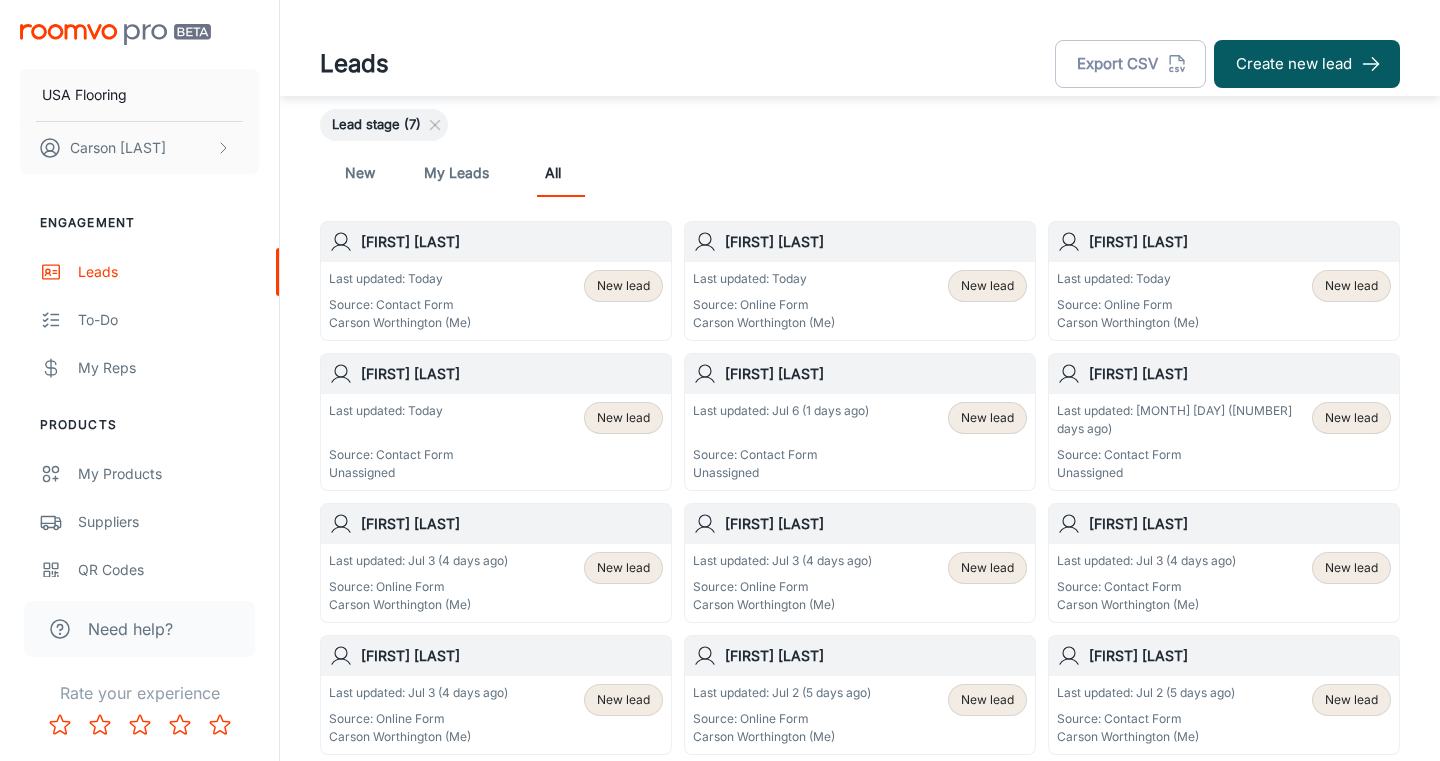 click on "Last updated: Jul 5 (2 days ago) Source: Contact Form Unassigned New lead" at bounding box center [1224, 442] 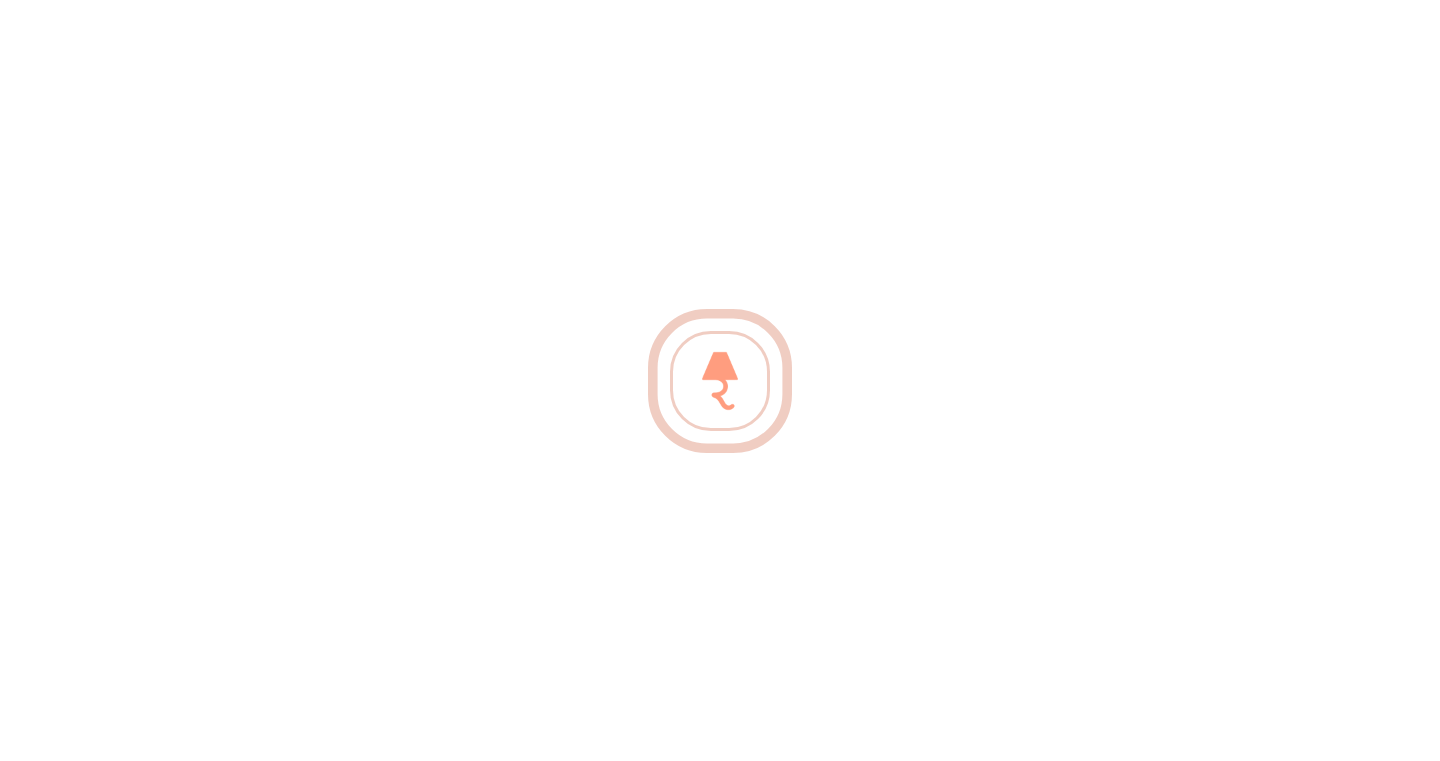 scroll, scrollTop: 0, scrollLeft: 0, axis: both 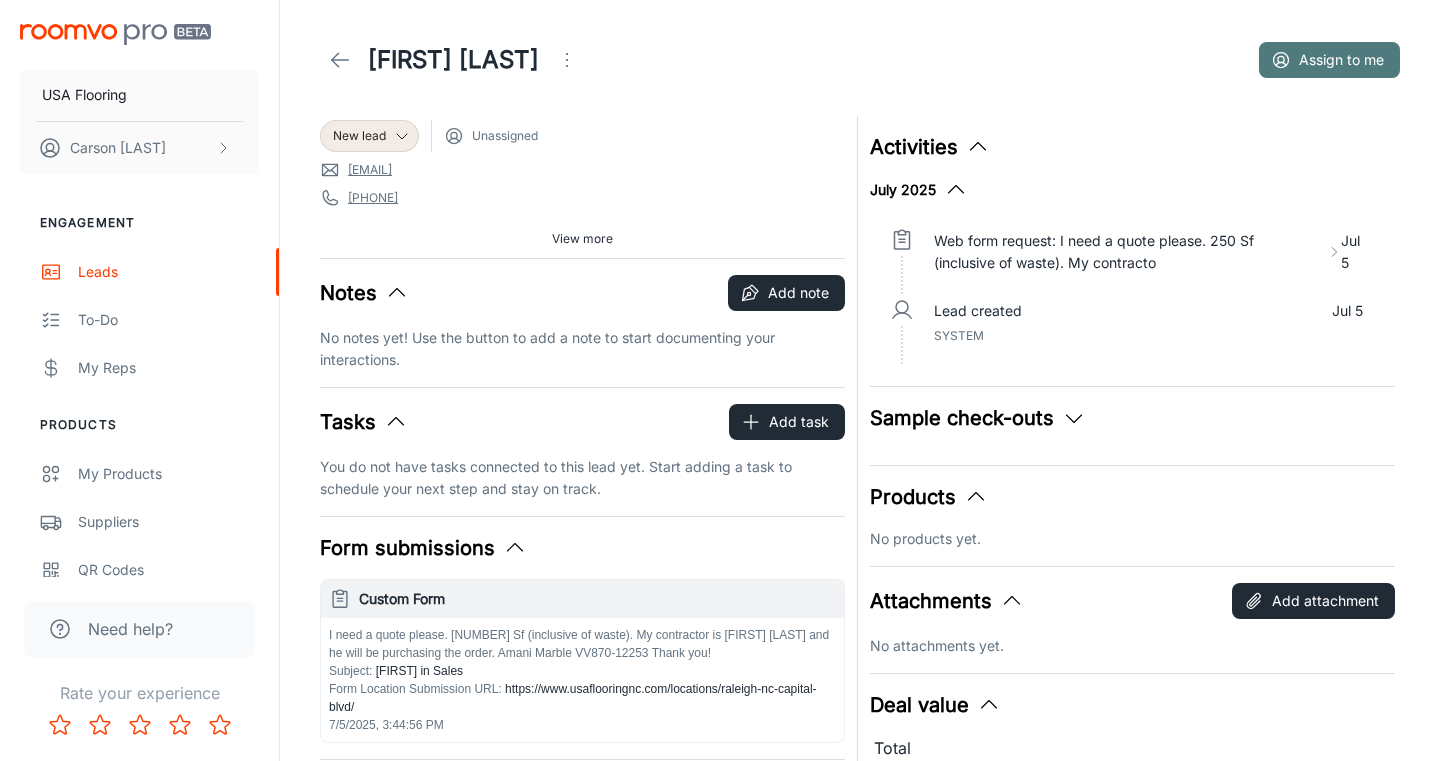 click on "Assign to me" at bounding box center (1329, 60) 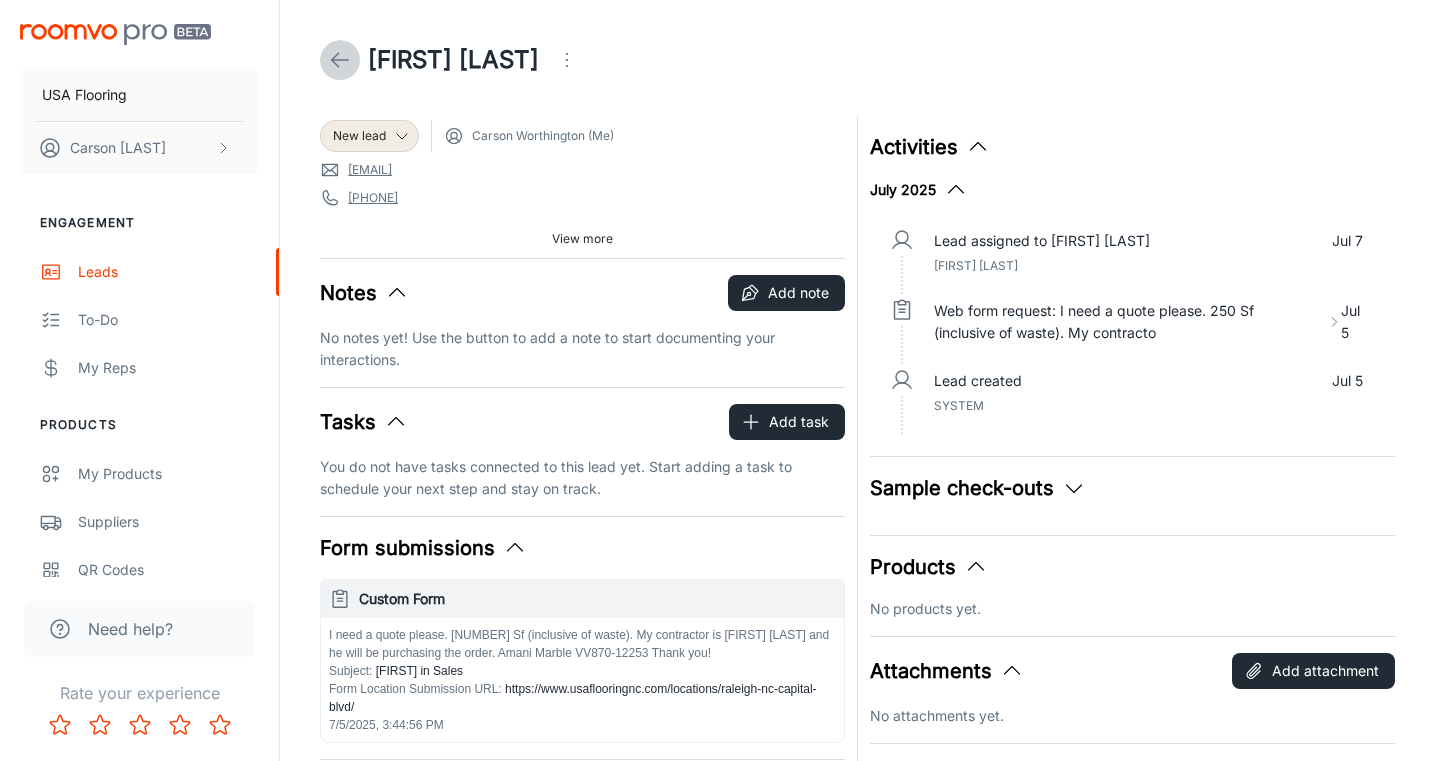 click at bounding box center (340, 60) 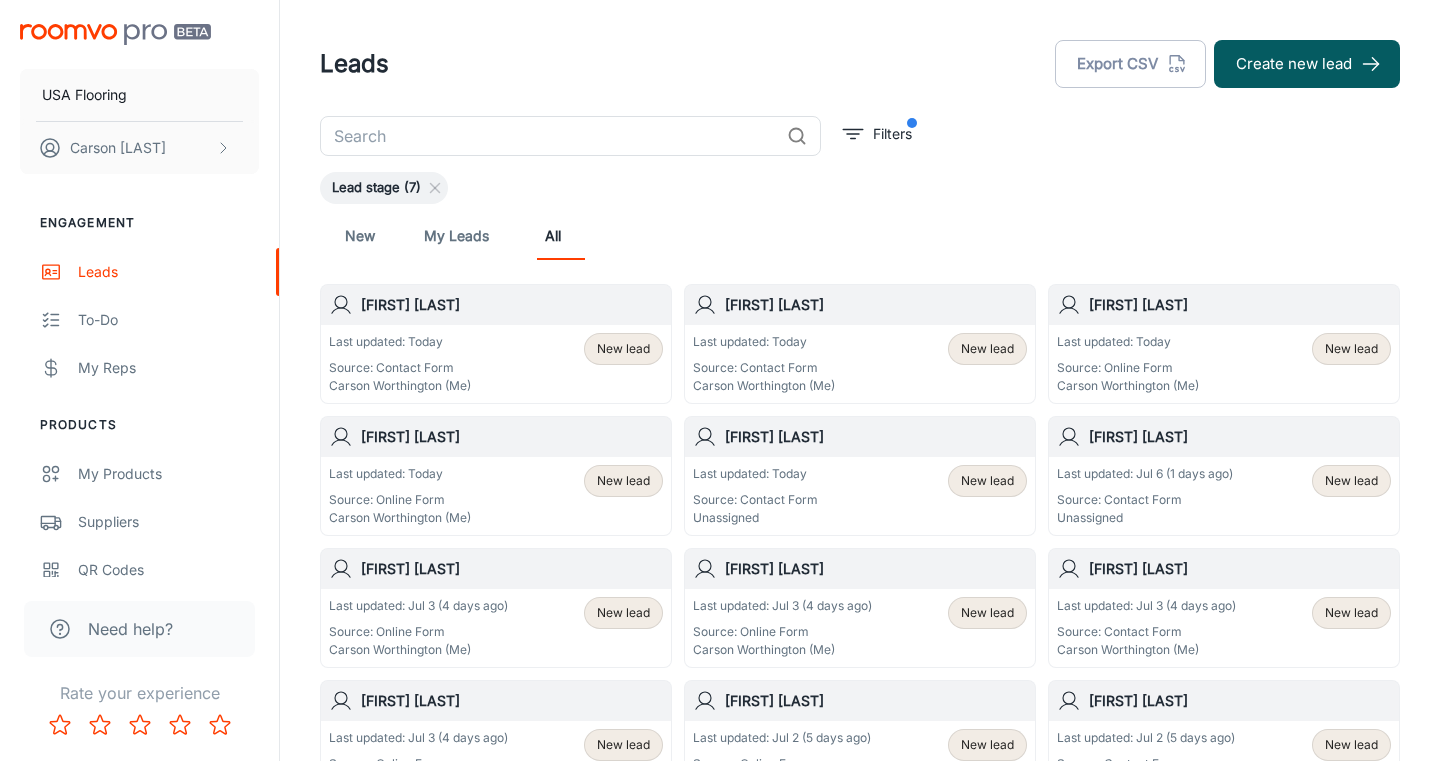click on "Last updated: Jul 6 (1 days ago)" at bounding box center [1145, 474] 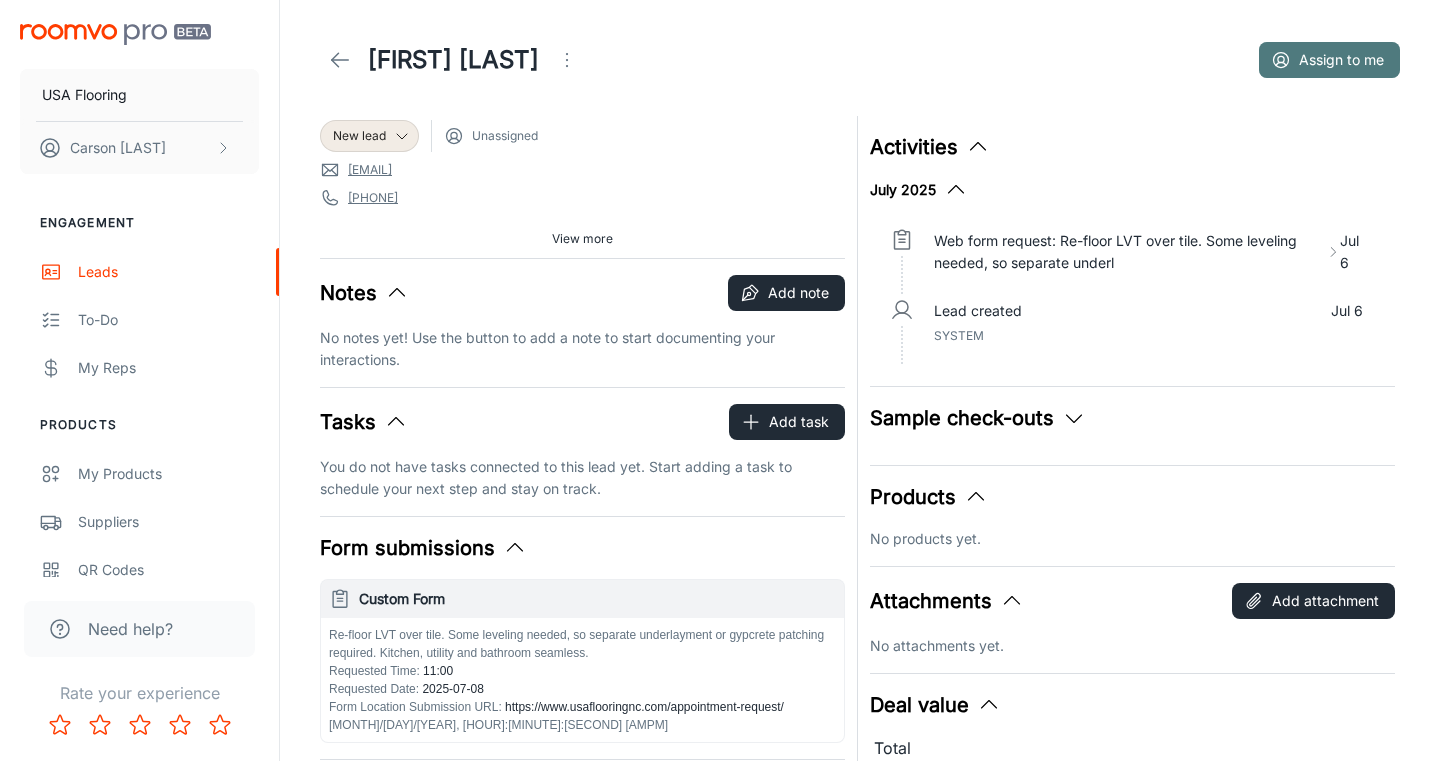 click on "Assign to me" at bounding box center (1329, 60) 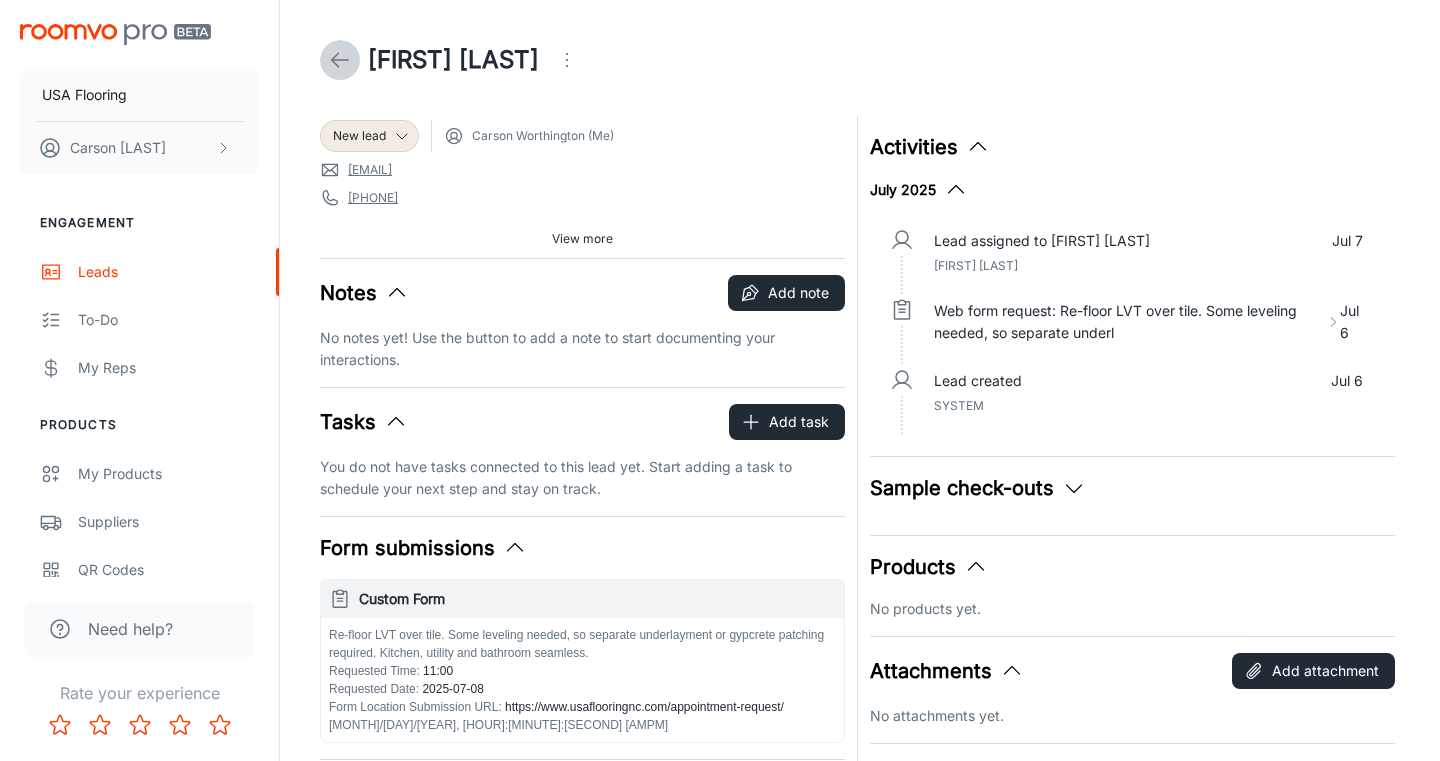 click at bounding box center [340, 60] 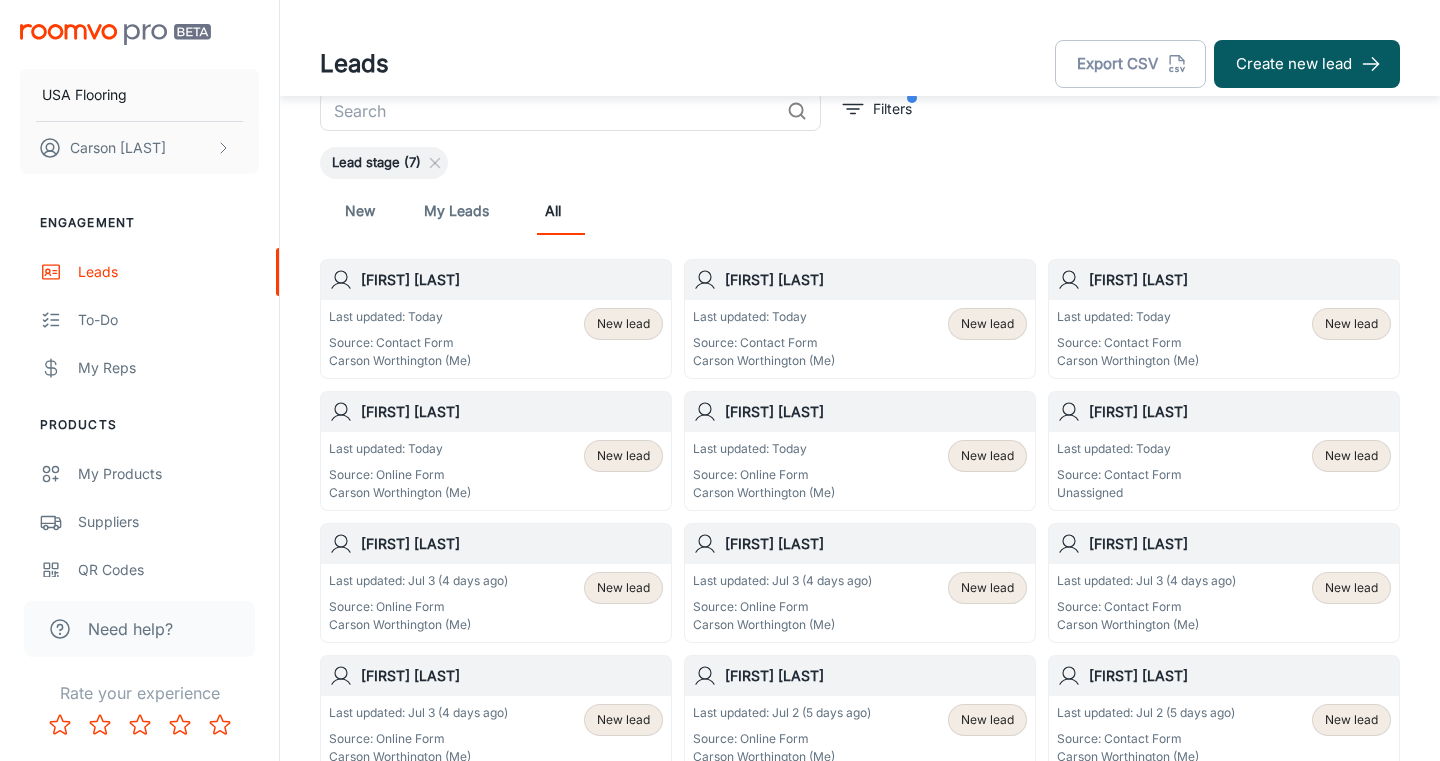 scroll, scrollTop: 20, scrollLeft: 0, axis: vertical 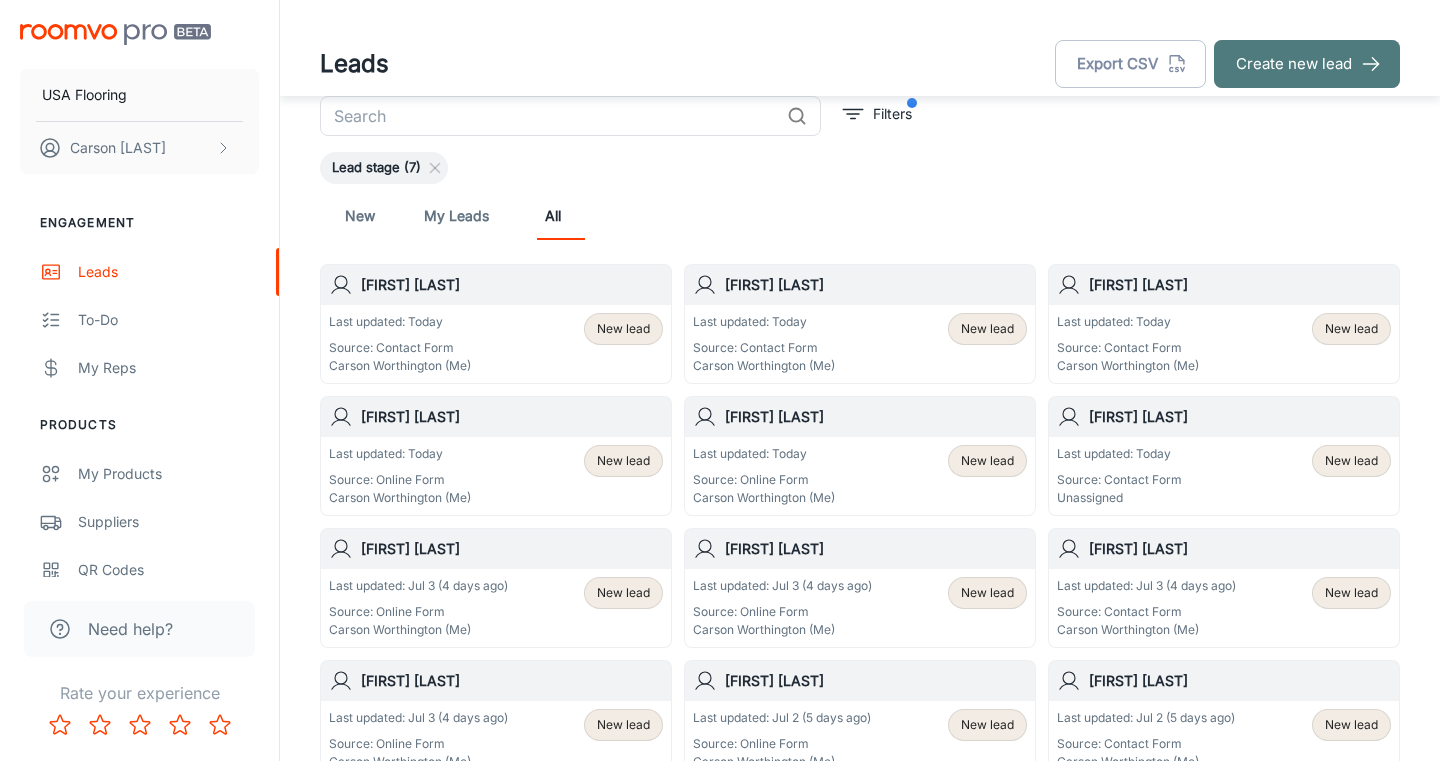 click on "Create new lead" at bounding box center [1307, 64] 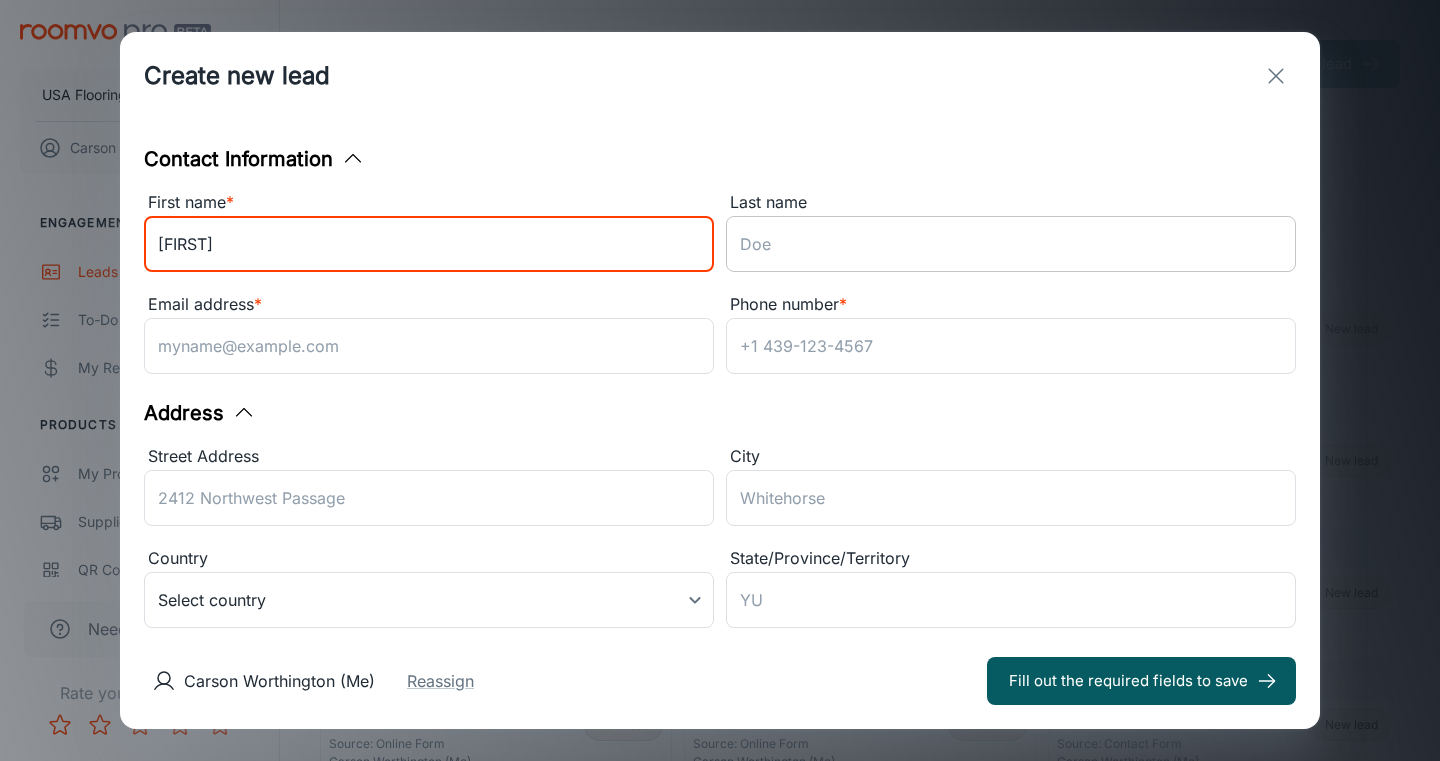 type on "[FIRST]" 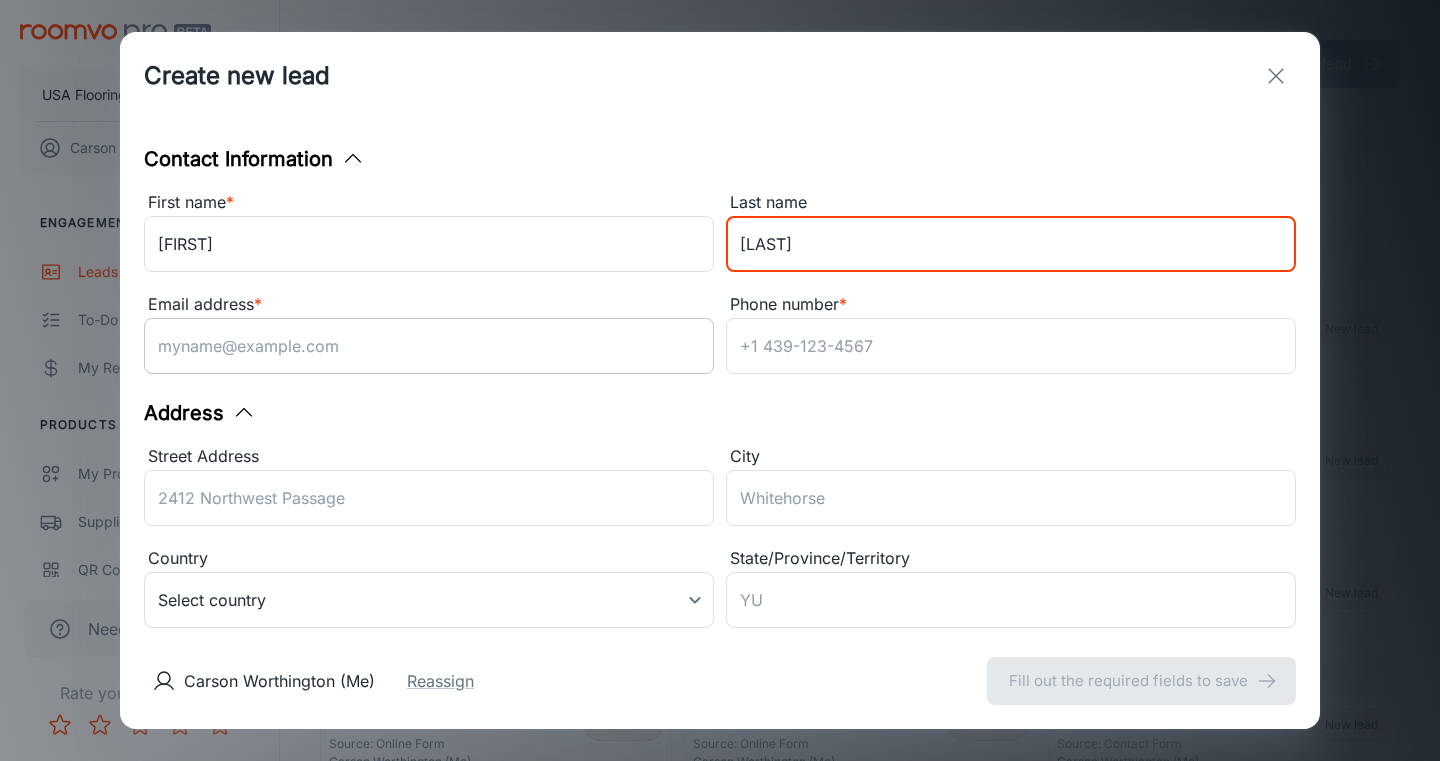 type on "[LAST]" 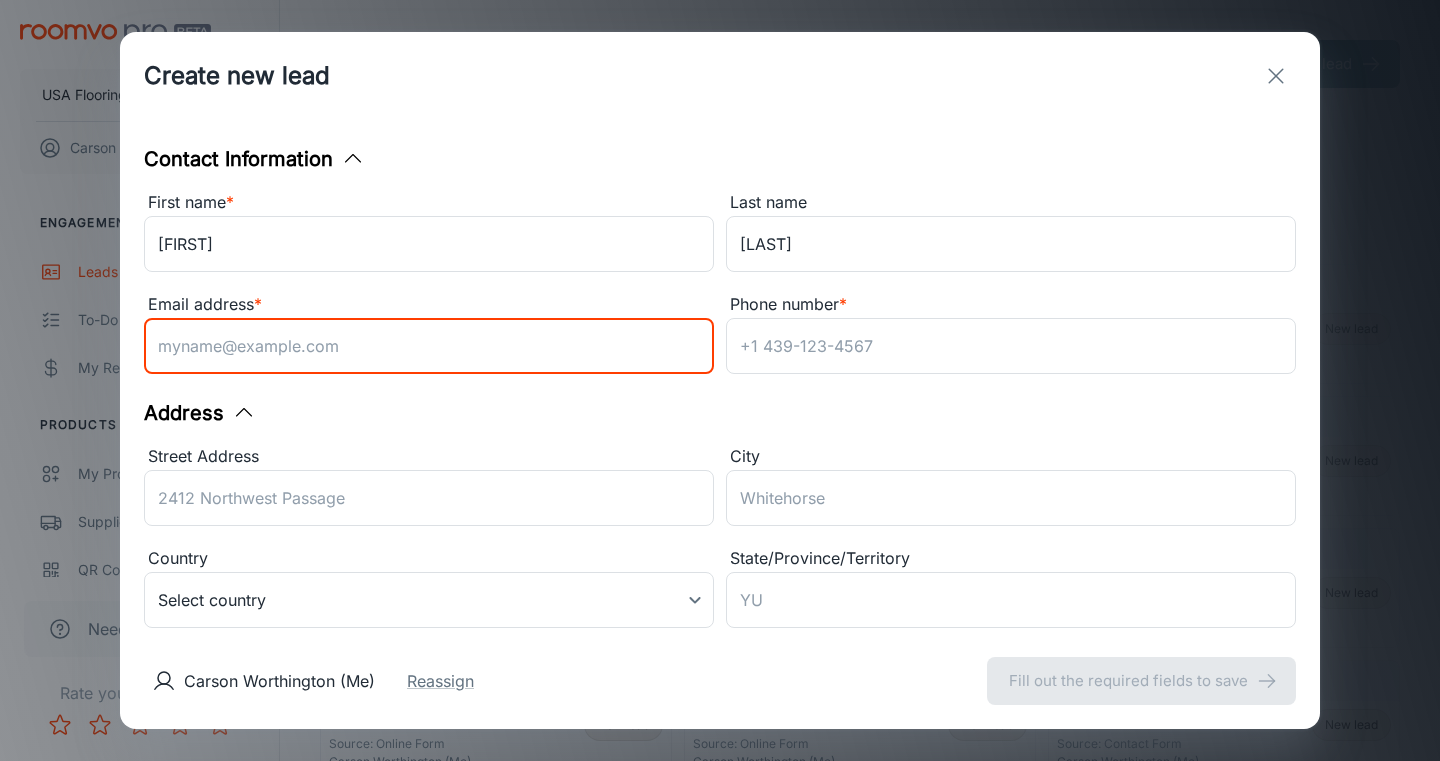 paste on "[EMAIL]" 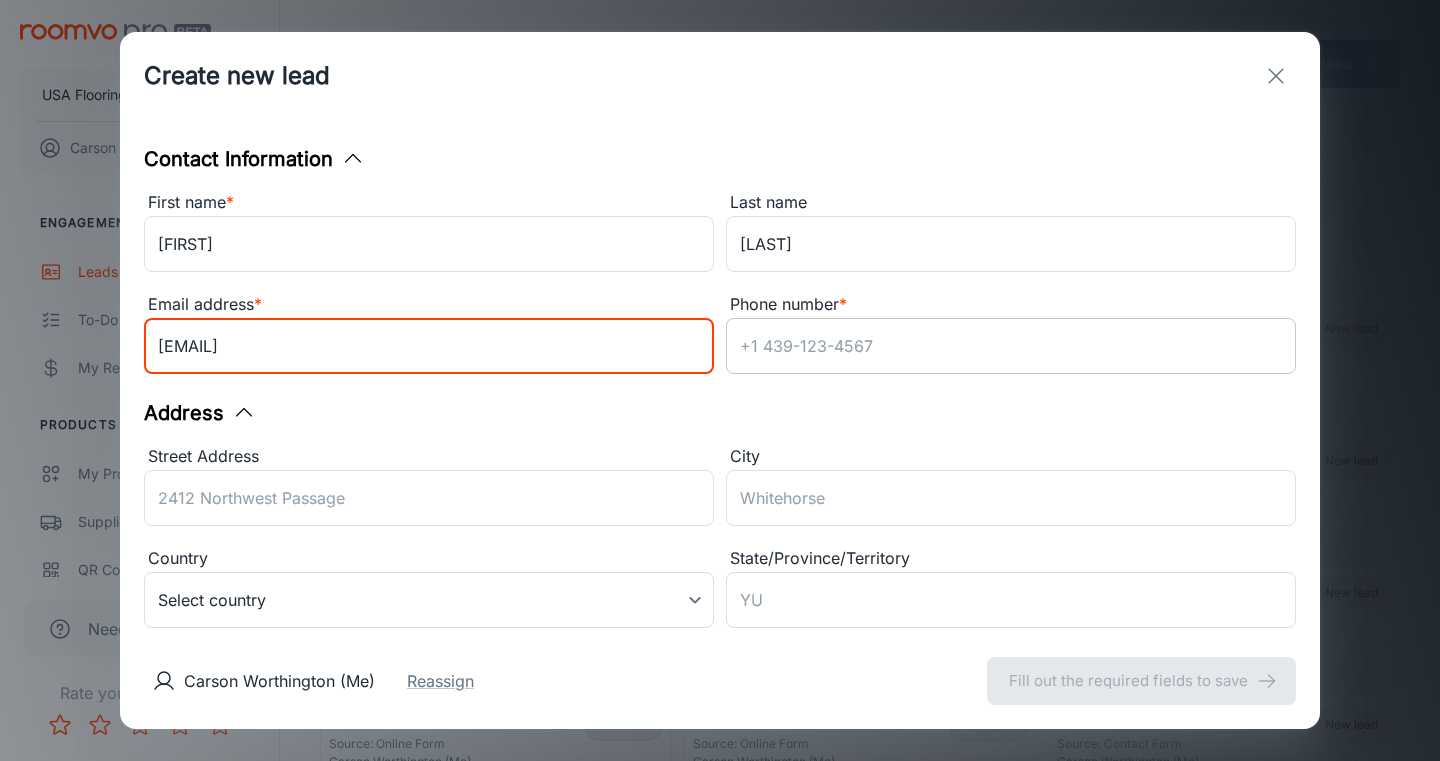 type on "[EMAIL]" 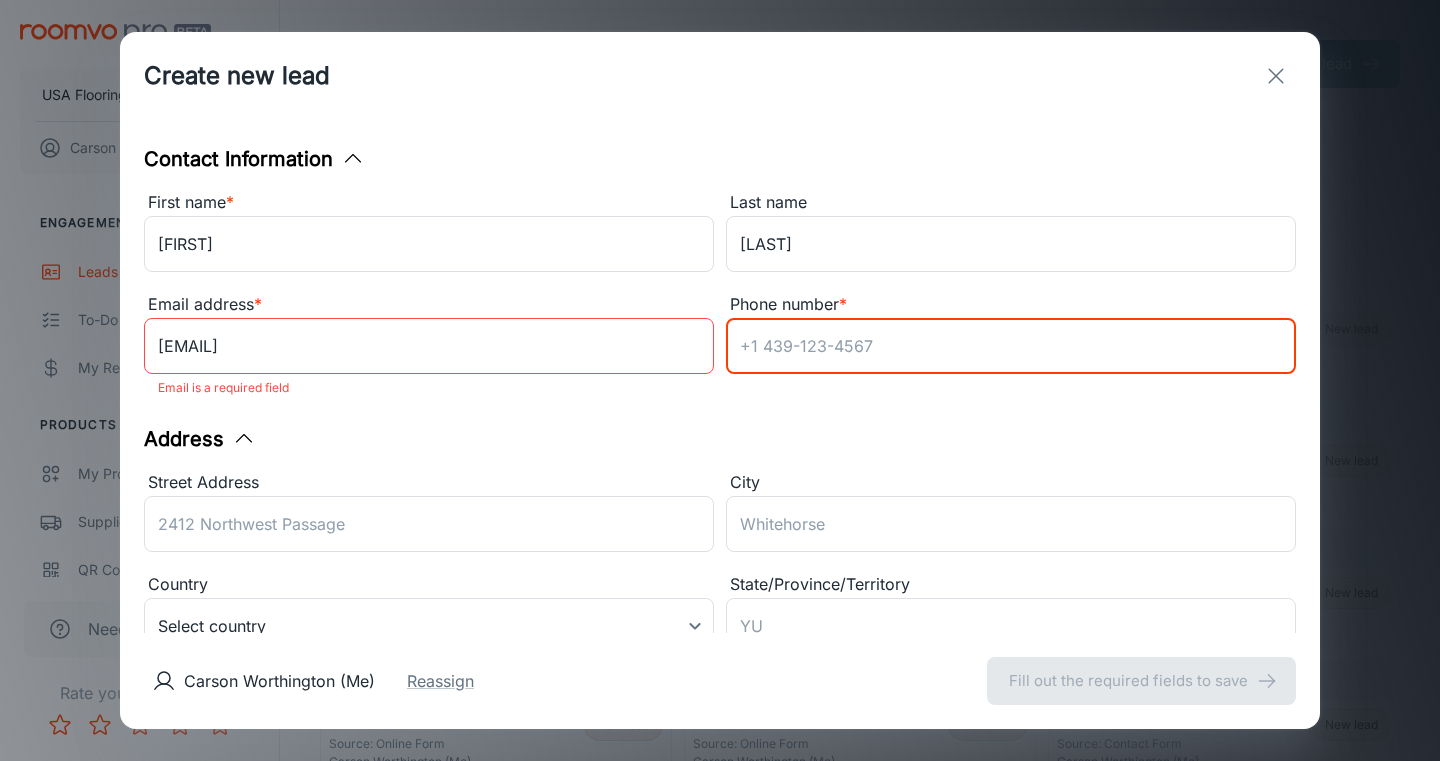 paste on "[PHONE]" 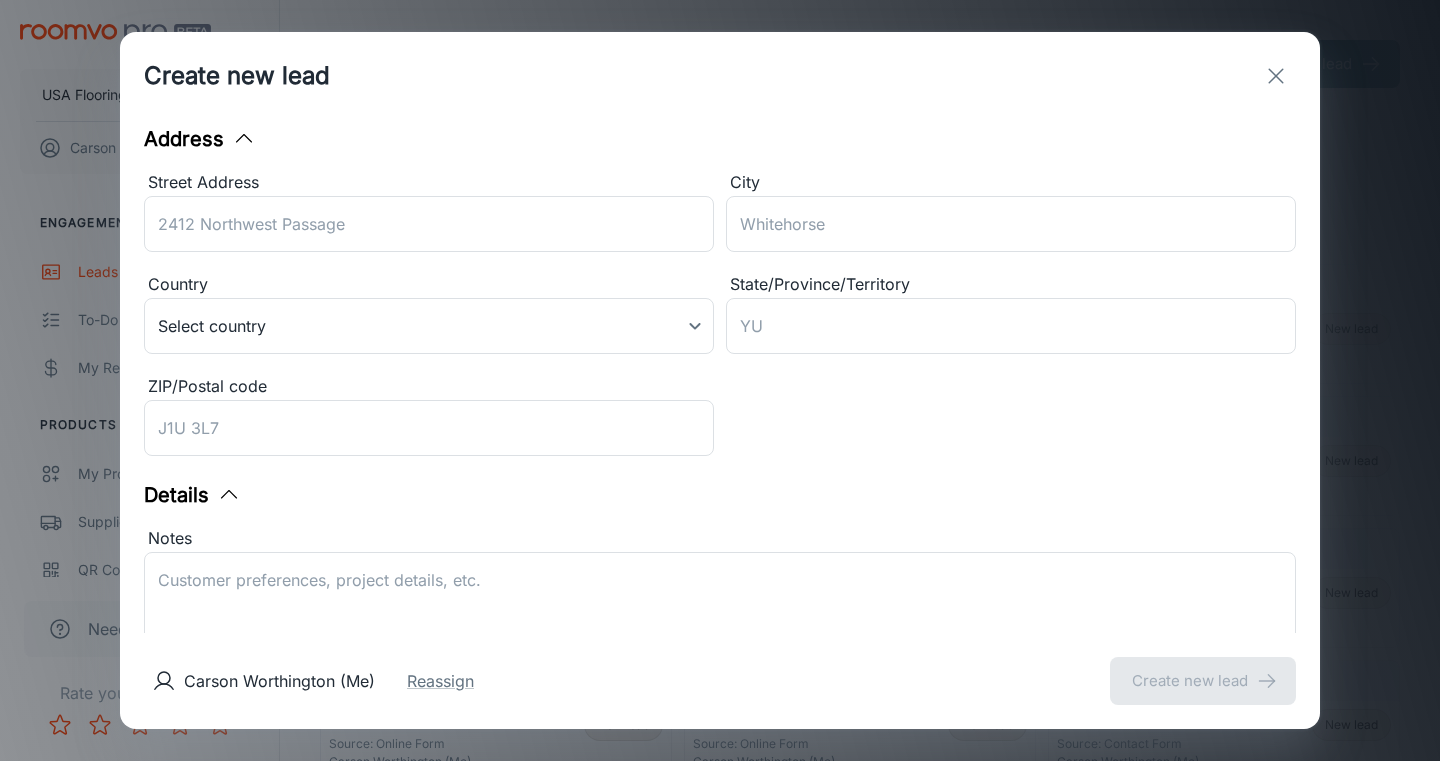 scroll, scrollTop: 426, scrollLeft: 0, axis: vertical 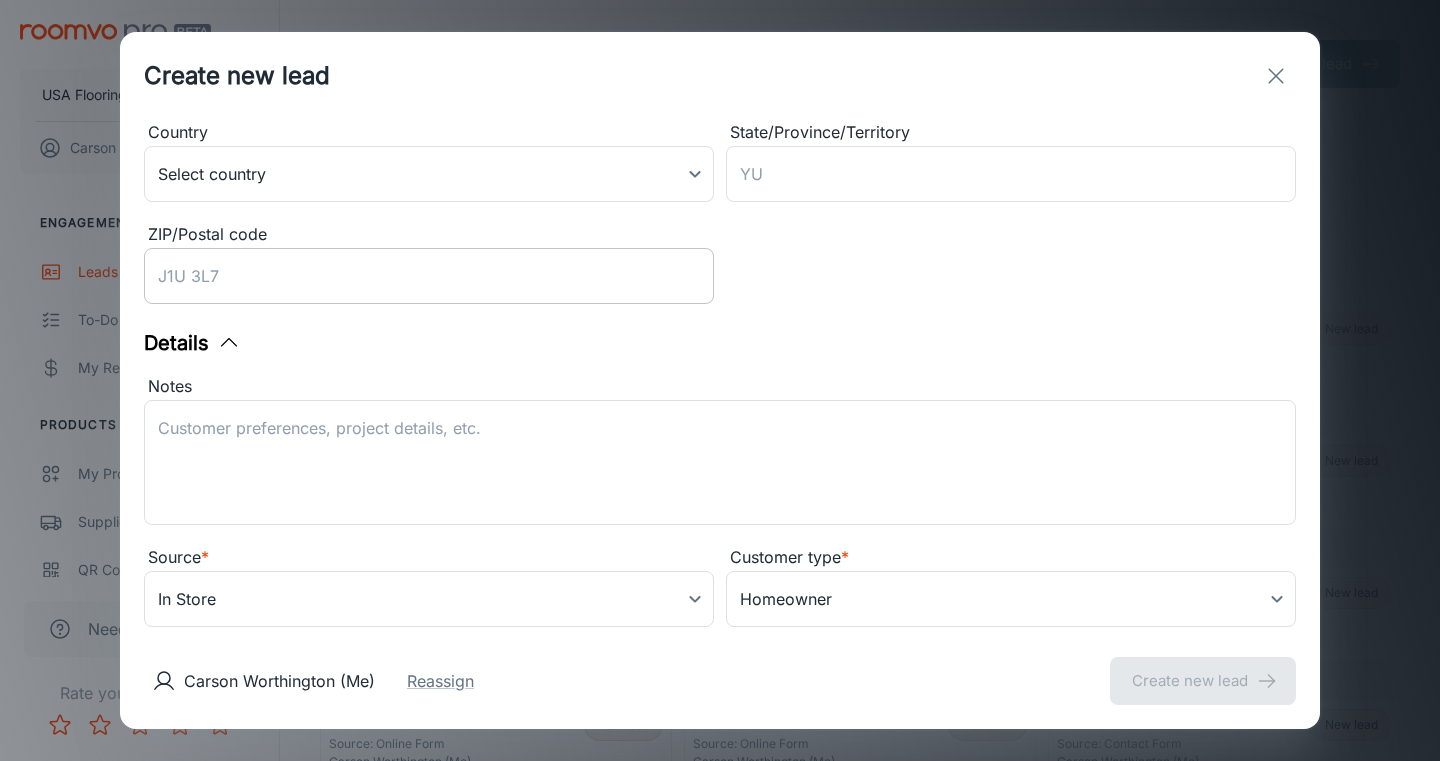 type on "[PHONE]" 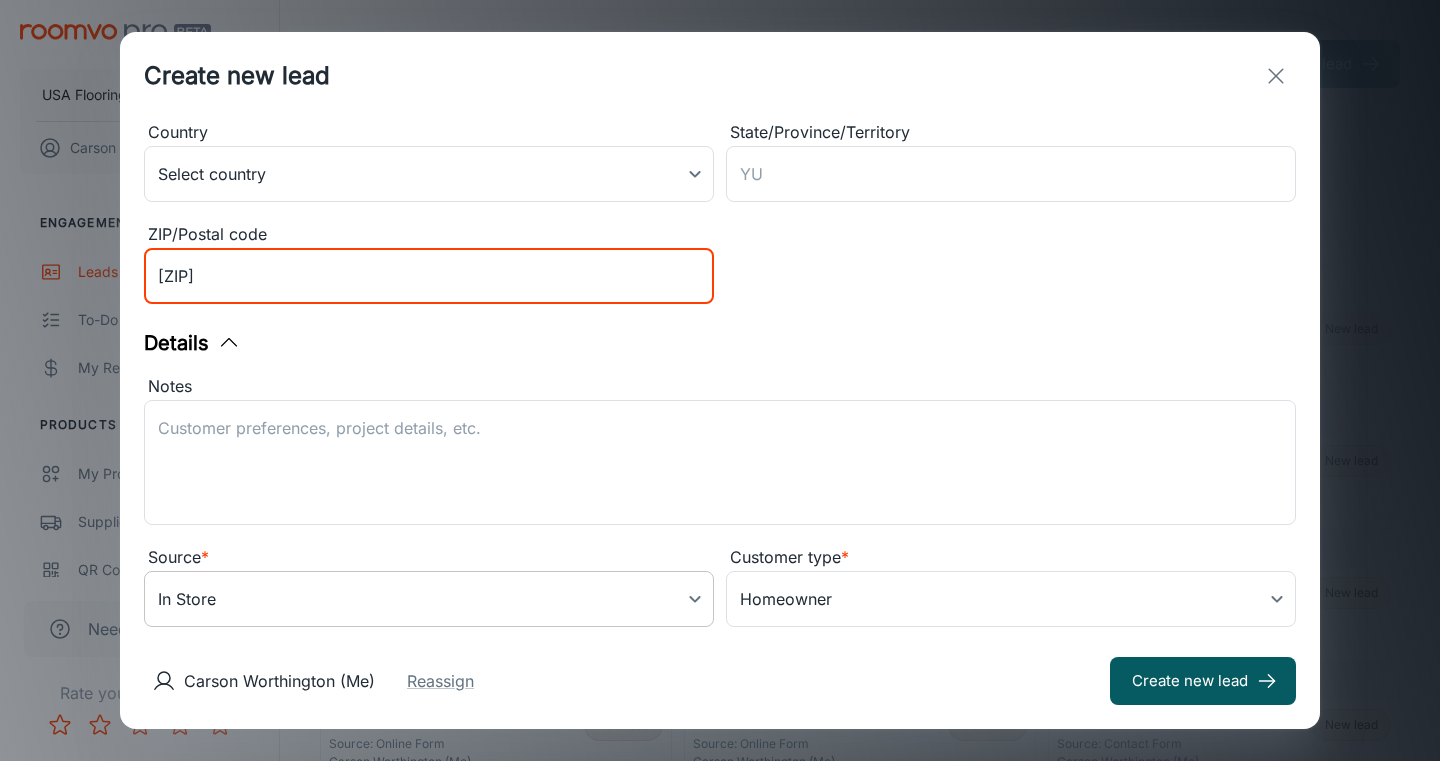 type on "[ZIP]" 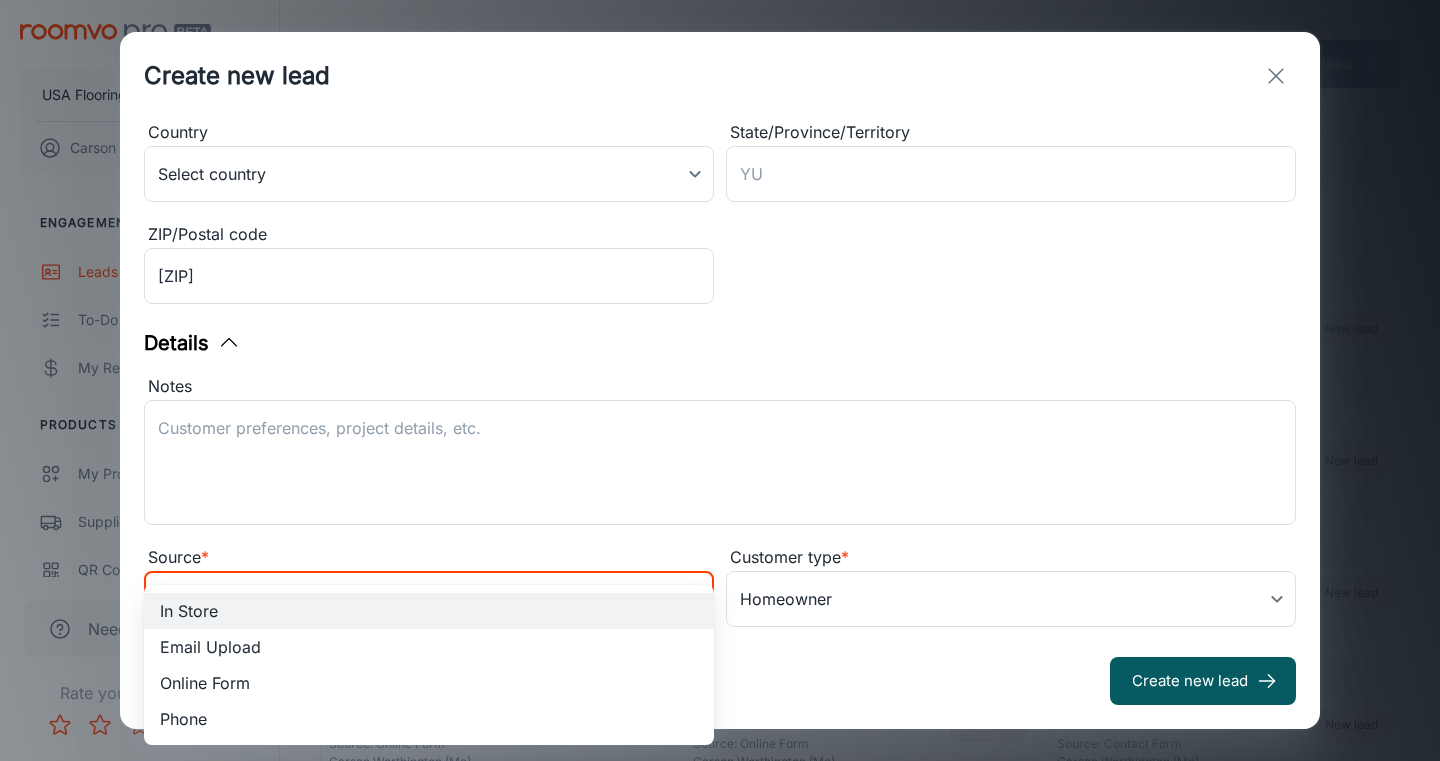 click on "Online Form" at bounding box center (429, 683) 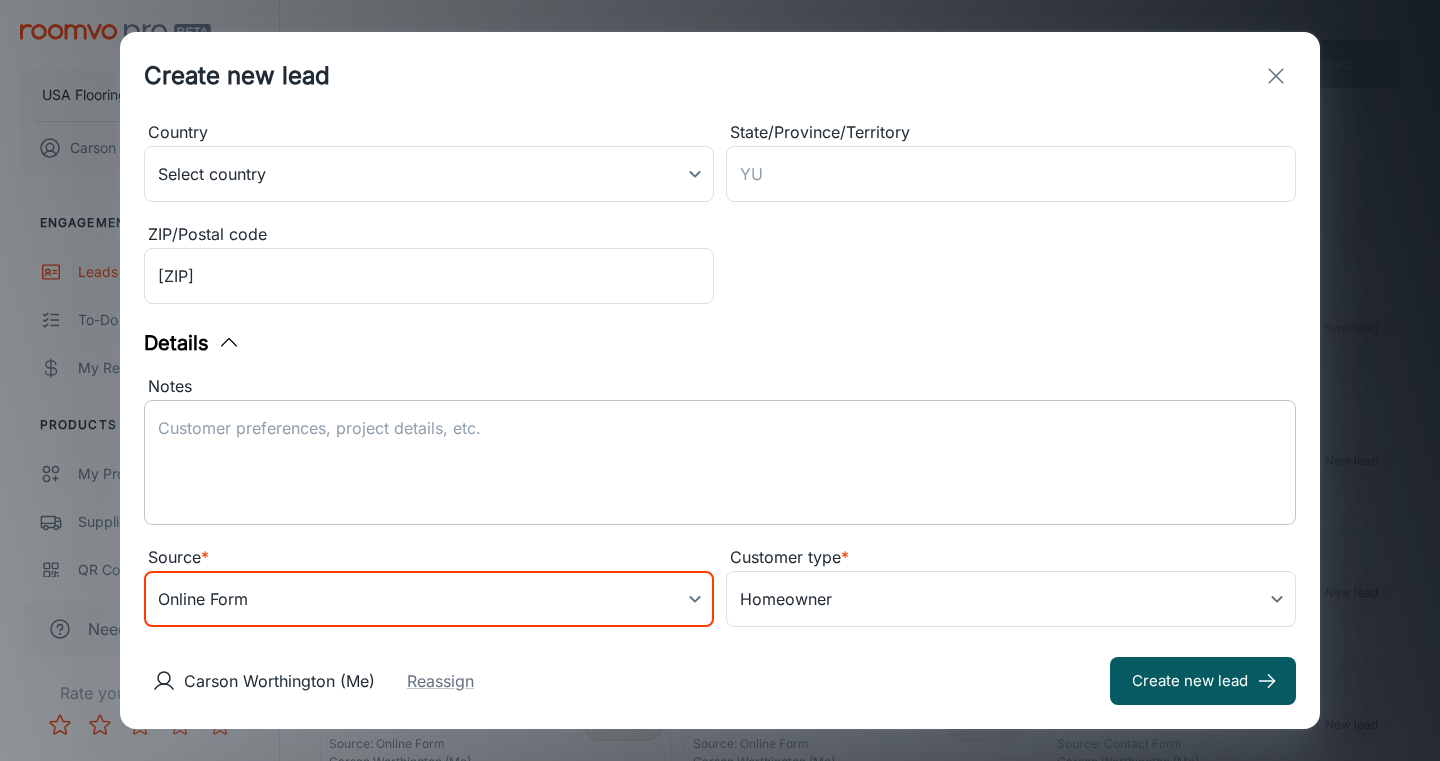 click on "Notes" at bounding box center [720, 463] 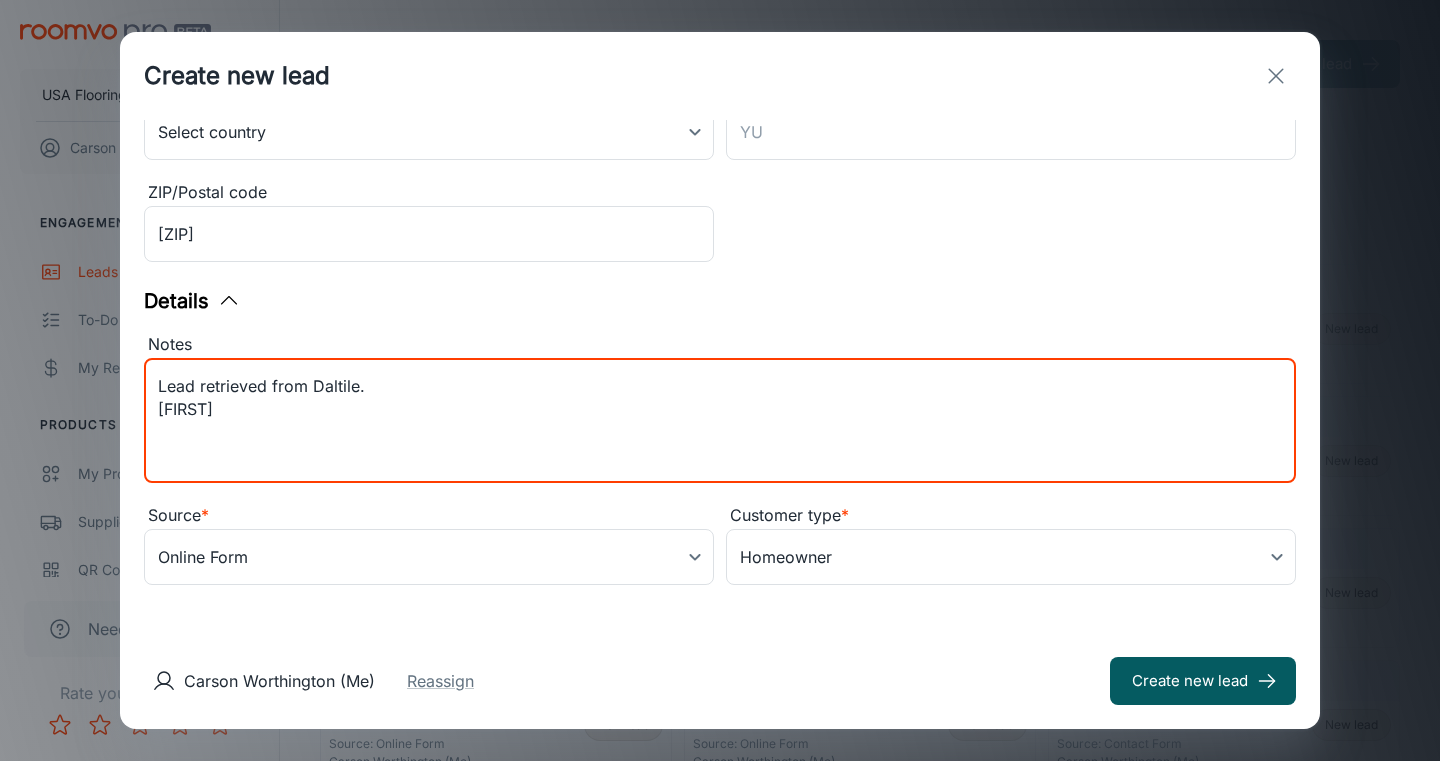 scroll, scrollTop: 468, scrollLeft: 0, axis: vertical 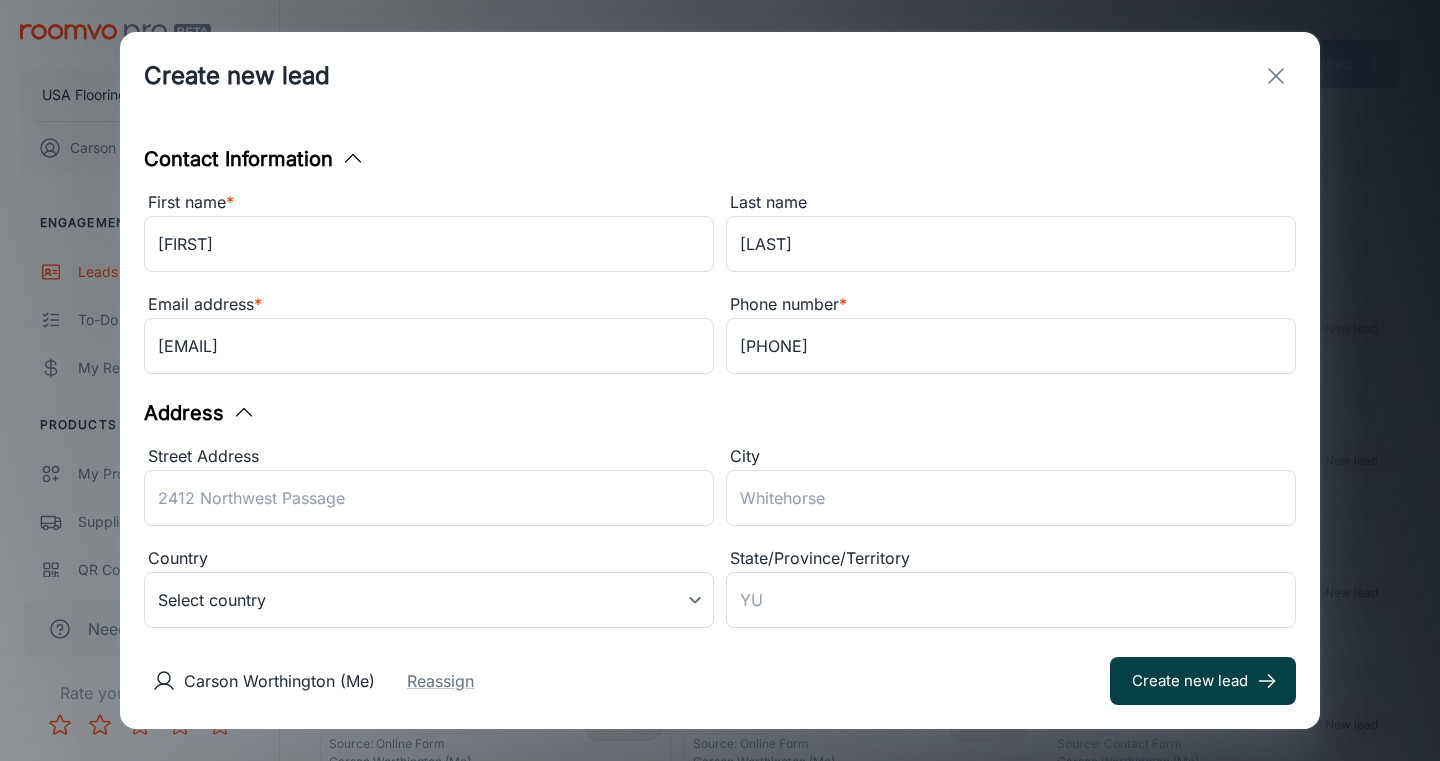 type on "Lead retrieved from Daltile.
[FIRST] is interested in Daltile products for their bathroom." 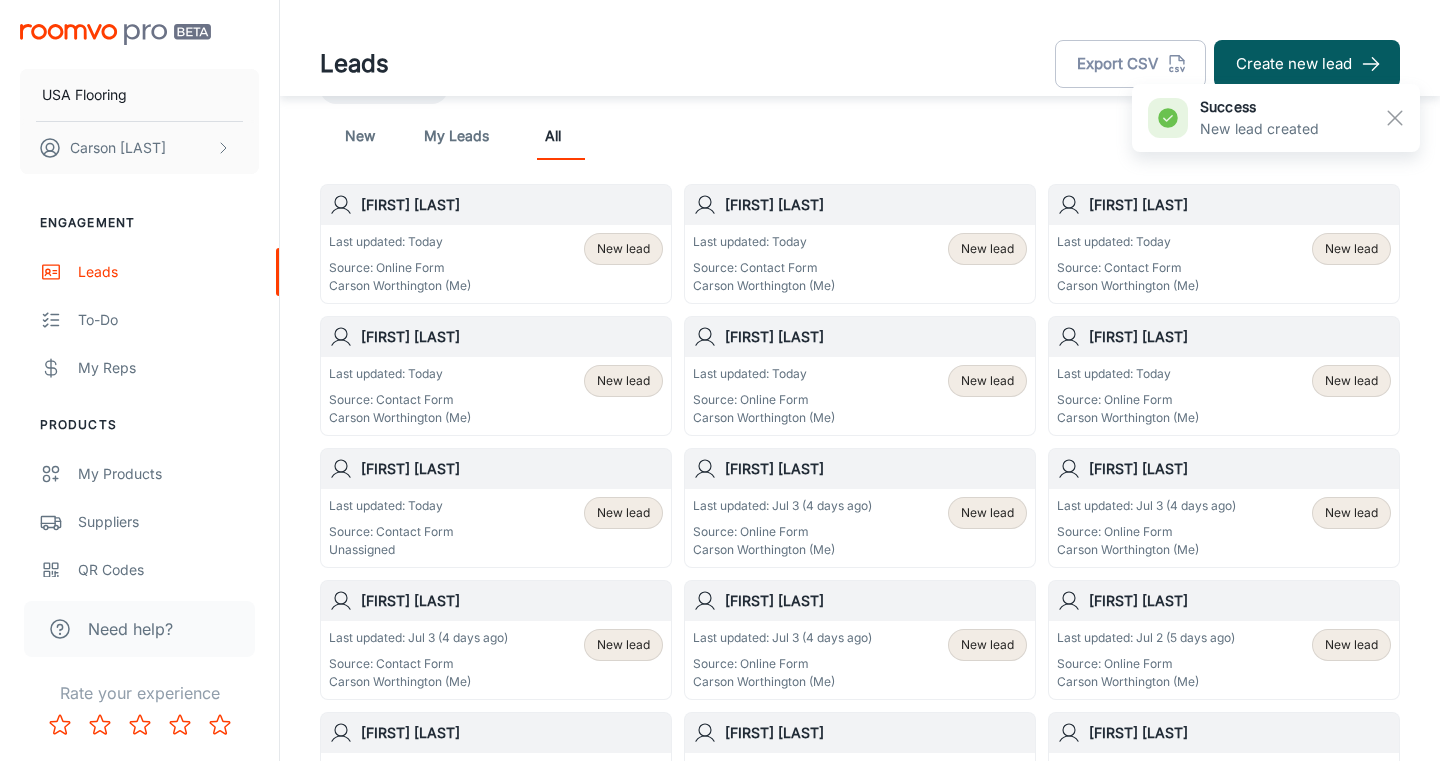 scroll, scrollTop: 164, scrollLeft: 0, axis: vertical 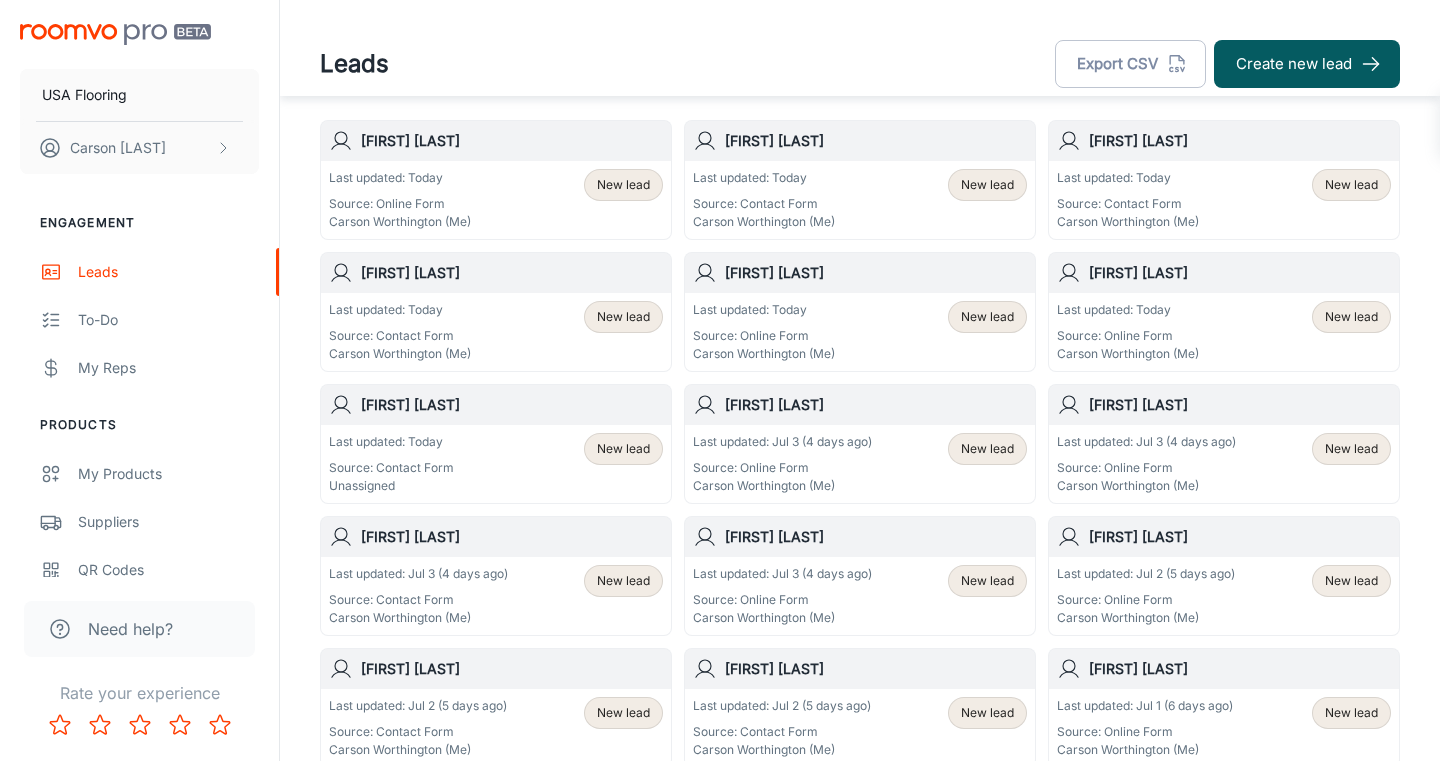 click on "Last updated: Today Source: Contact Form Unassigned New lead" at bounding box center [496, 464] 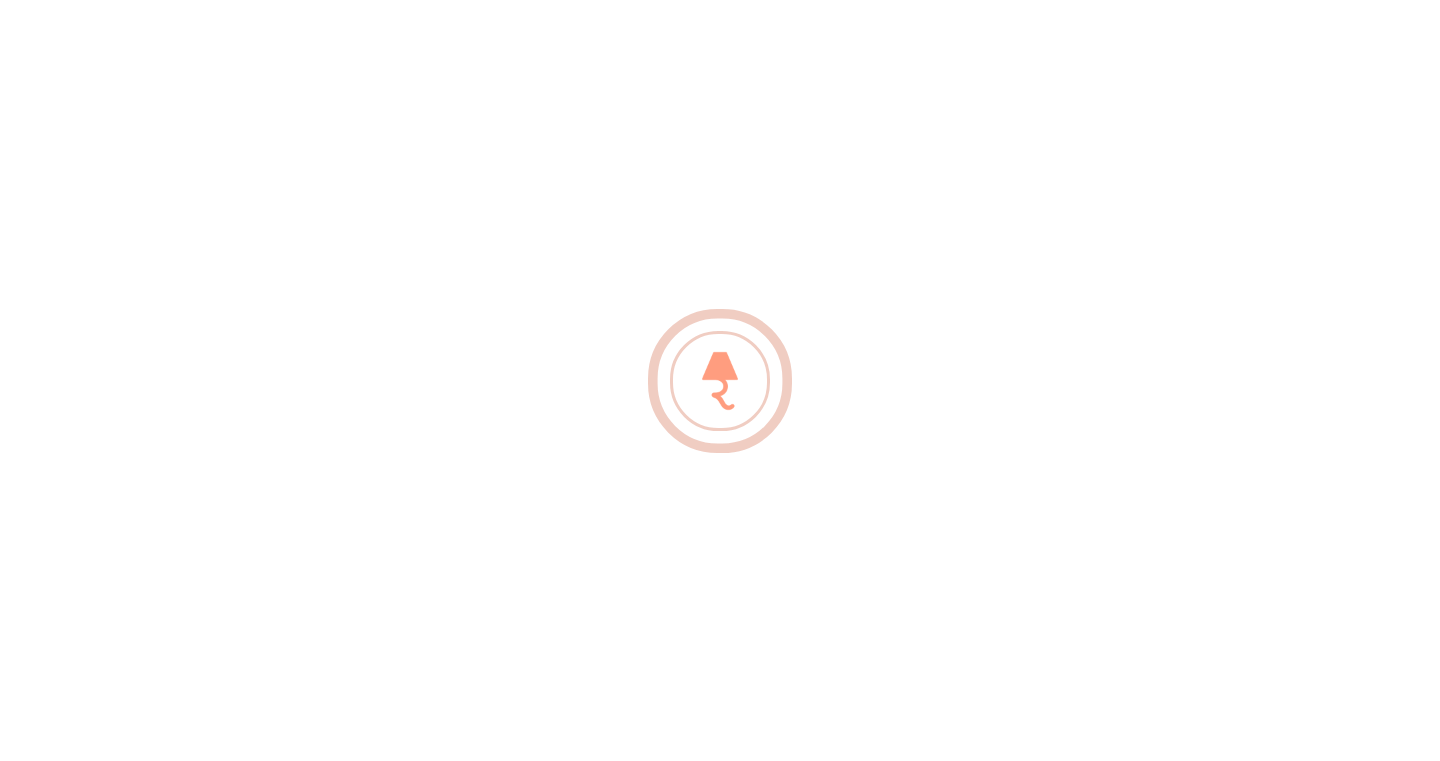 scroll, scrollTop: 0, scrollLeft: 0, axis: both 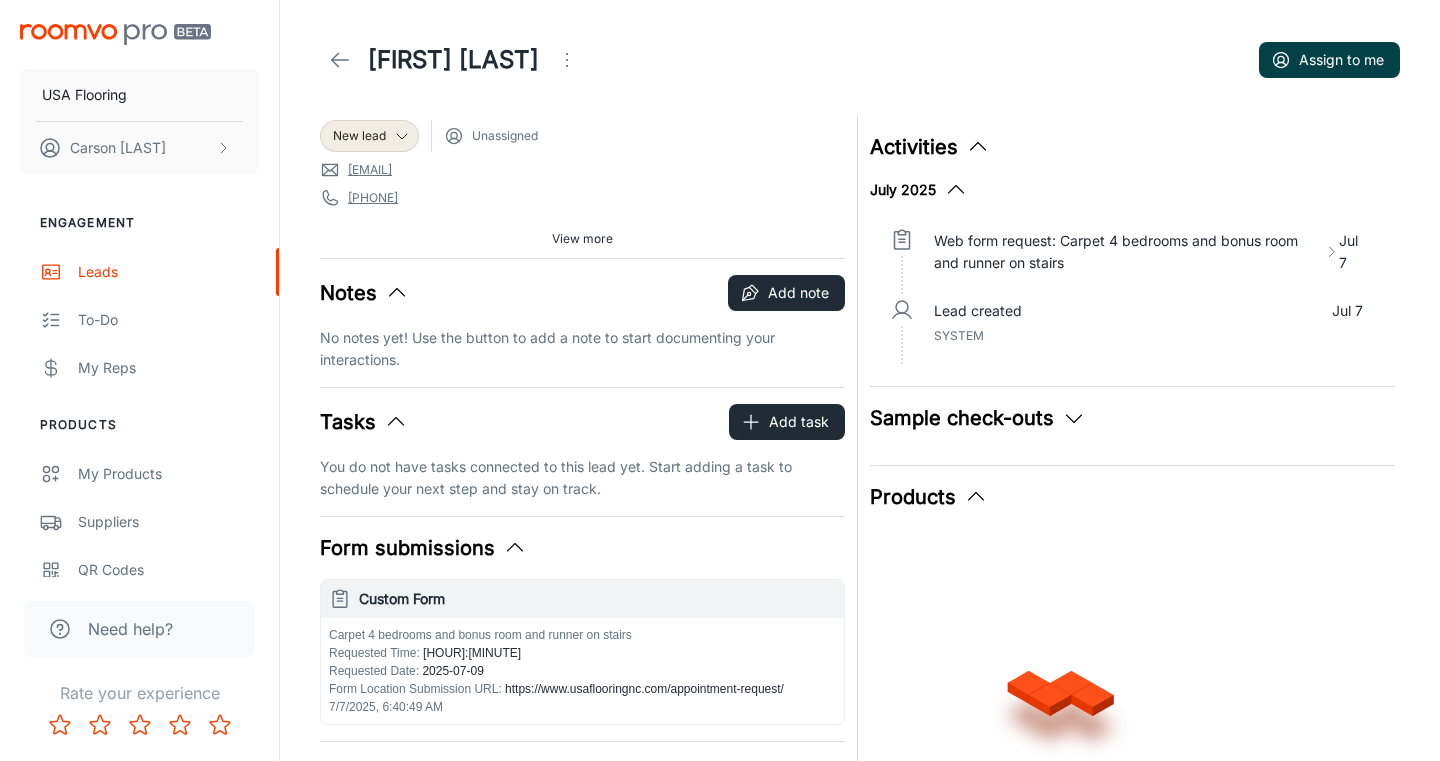 click on "Assign to me" at bounding box center [1329, 60] 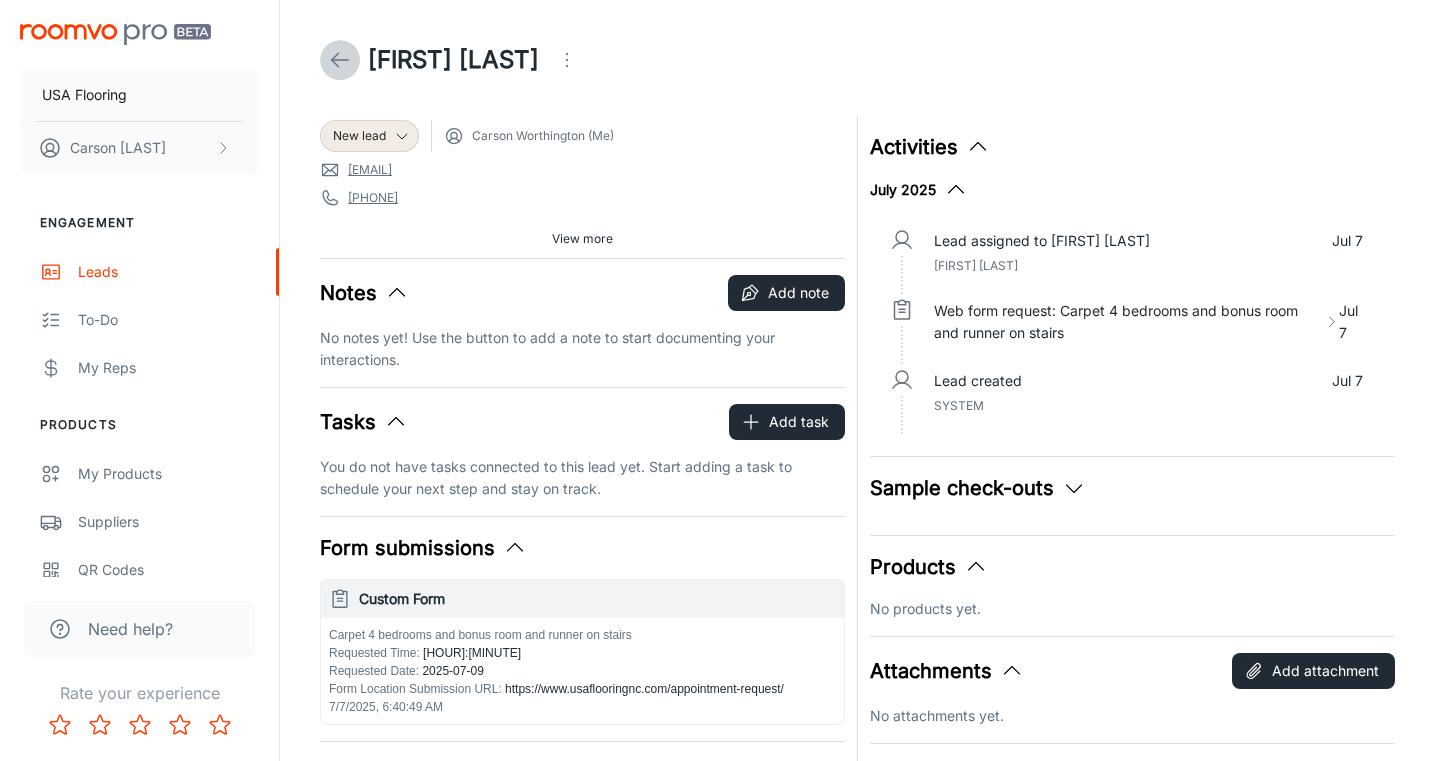 click at bounding box center (340, 60) 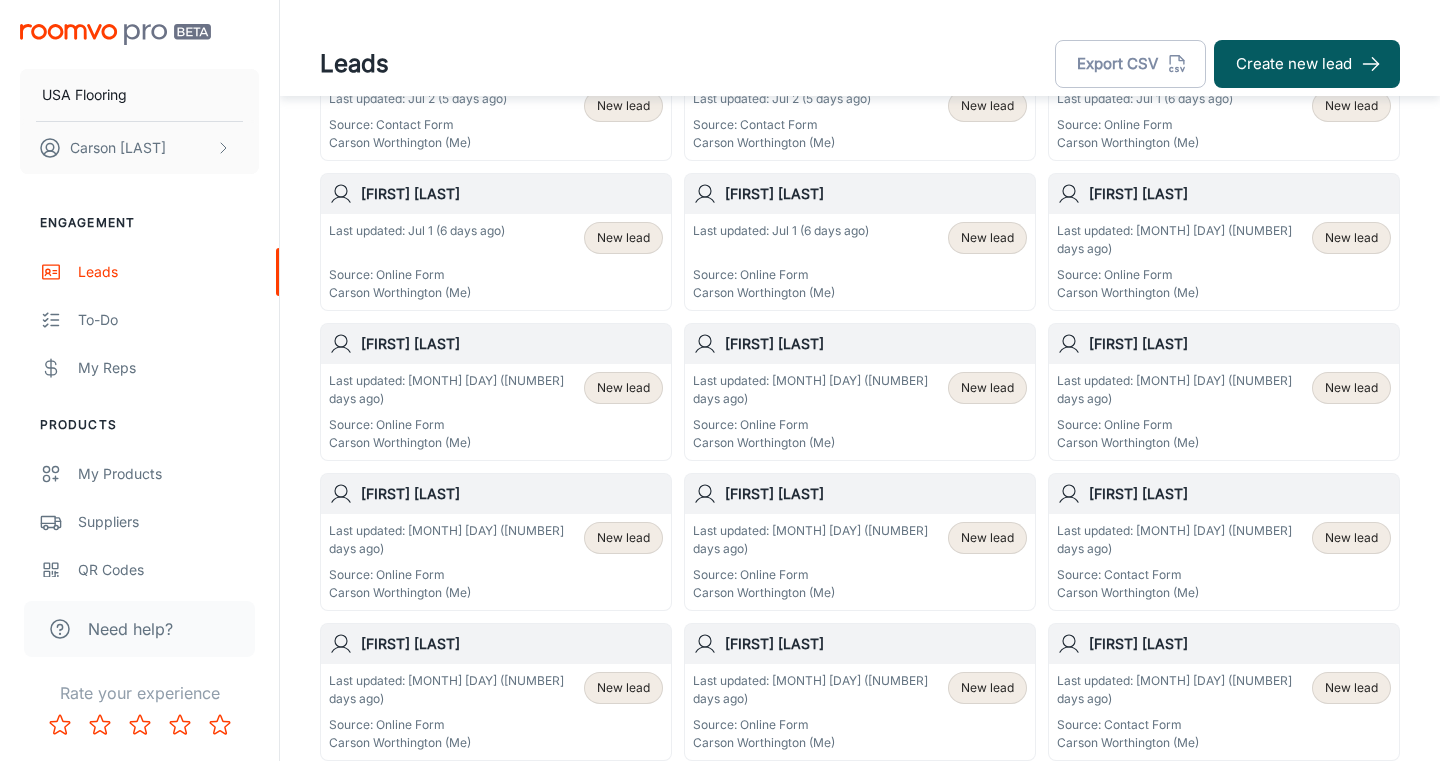 scroll, scrollTop: 772, scrollLeft: 0, axis: vertical 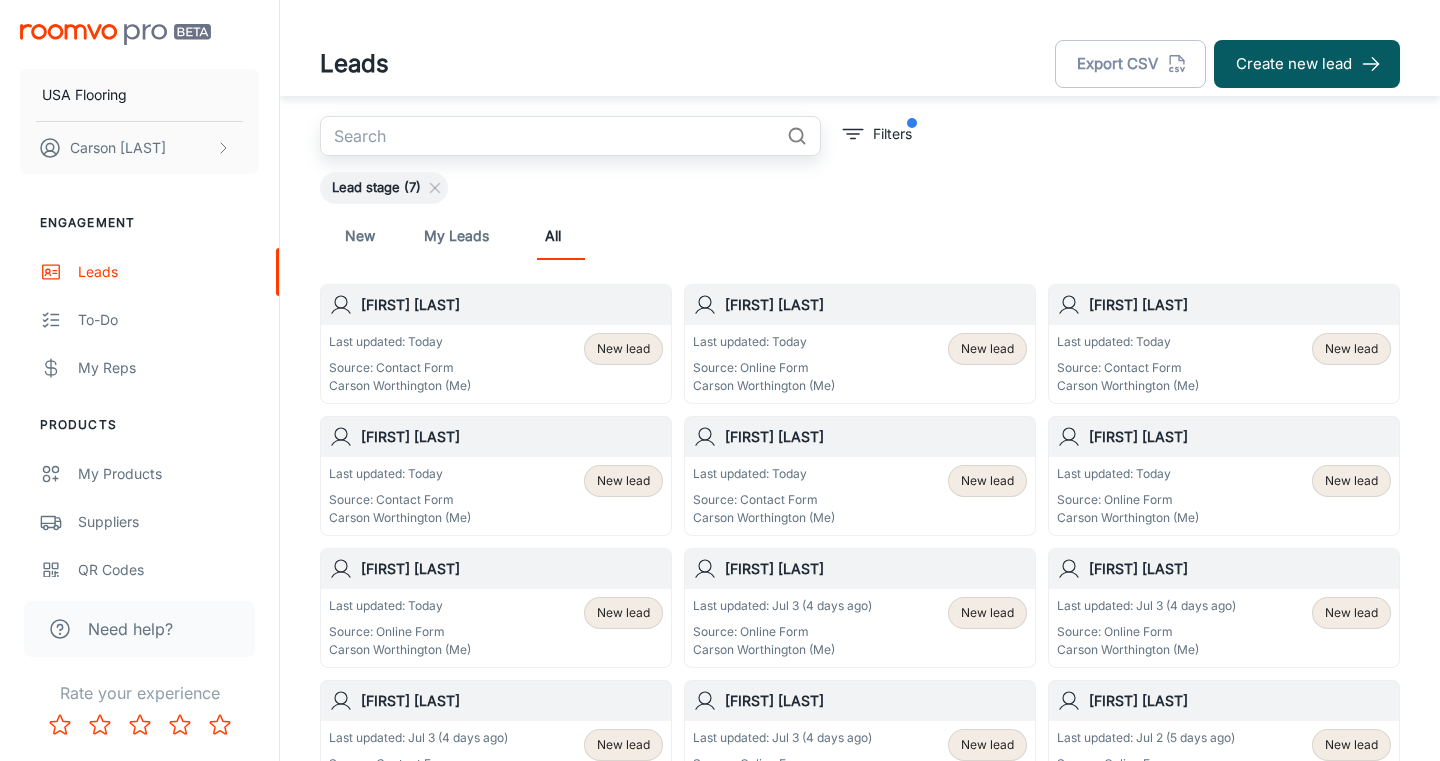 click at bounding box center [549, 136] 